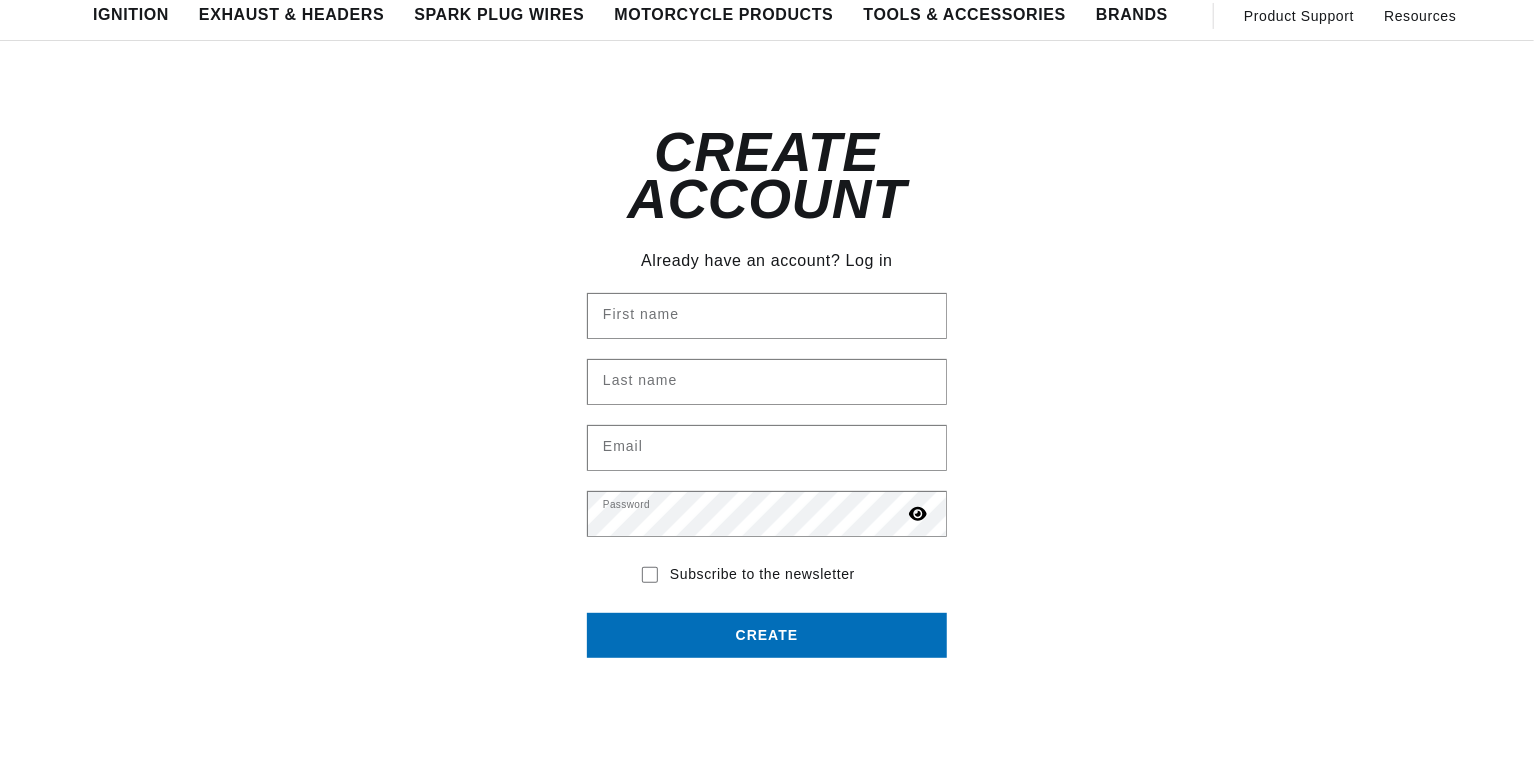 scroll, scrollTop: 200, scrollLeft: 0, axis: vertical 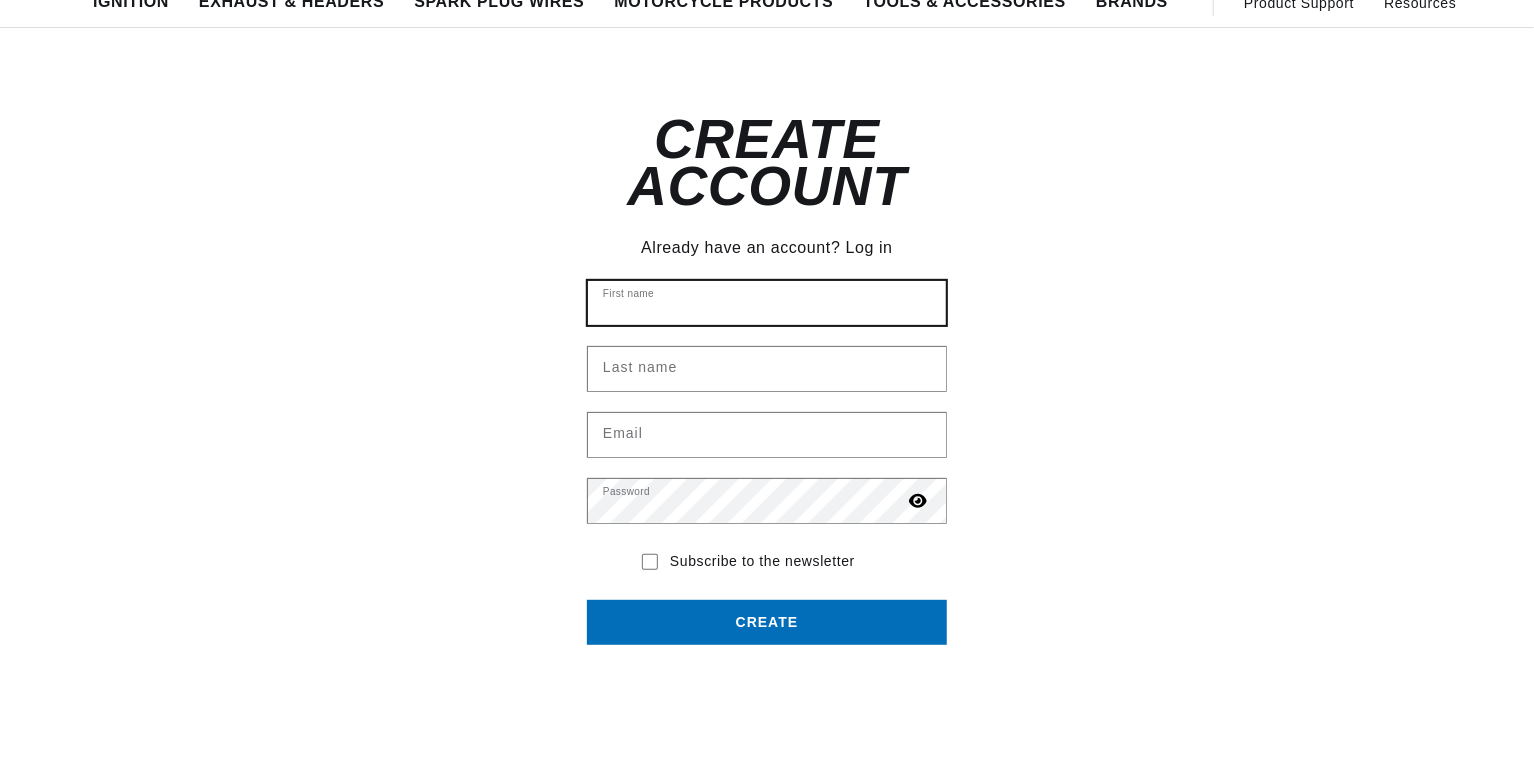 click on "First name" at bounding box center [767, 303] 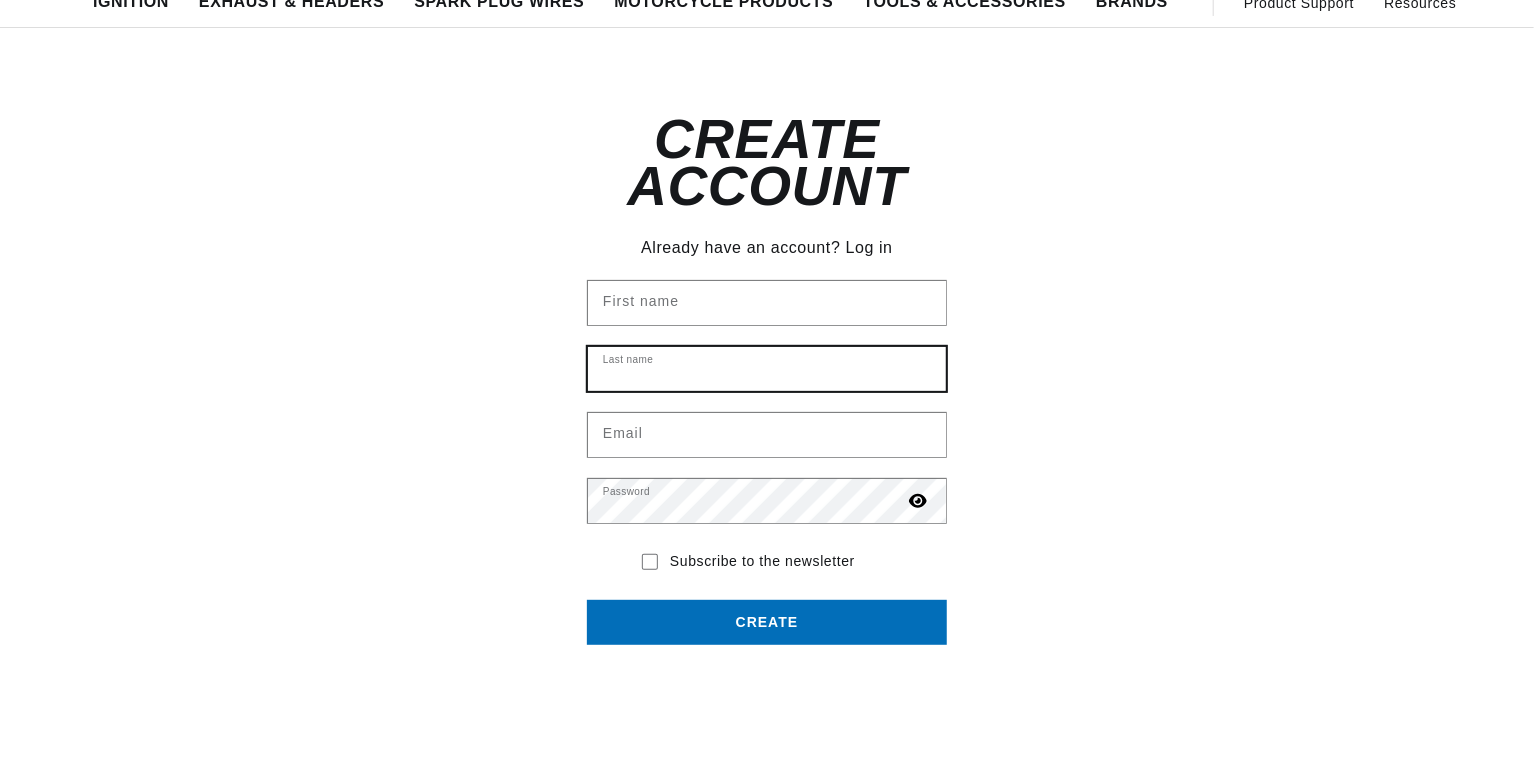 click on "Last name" at bounding box center (767, 369) 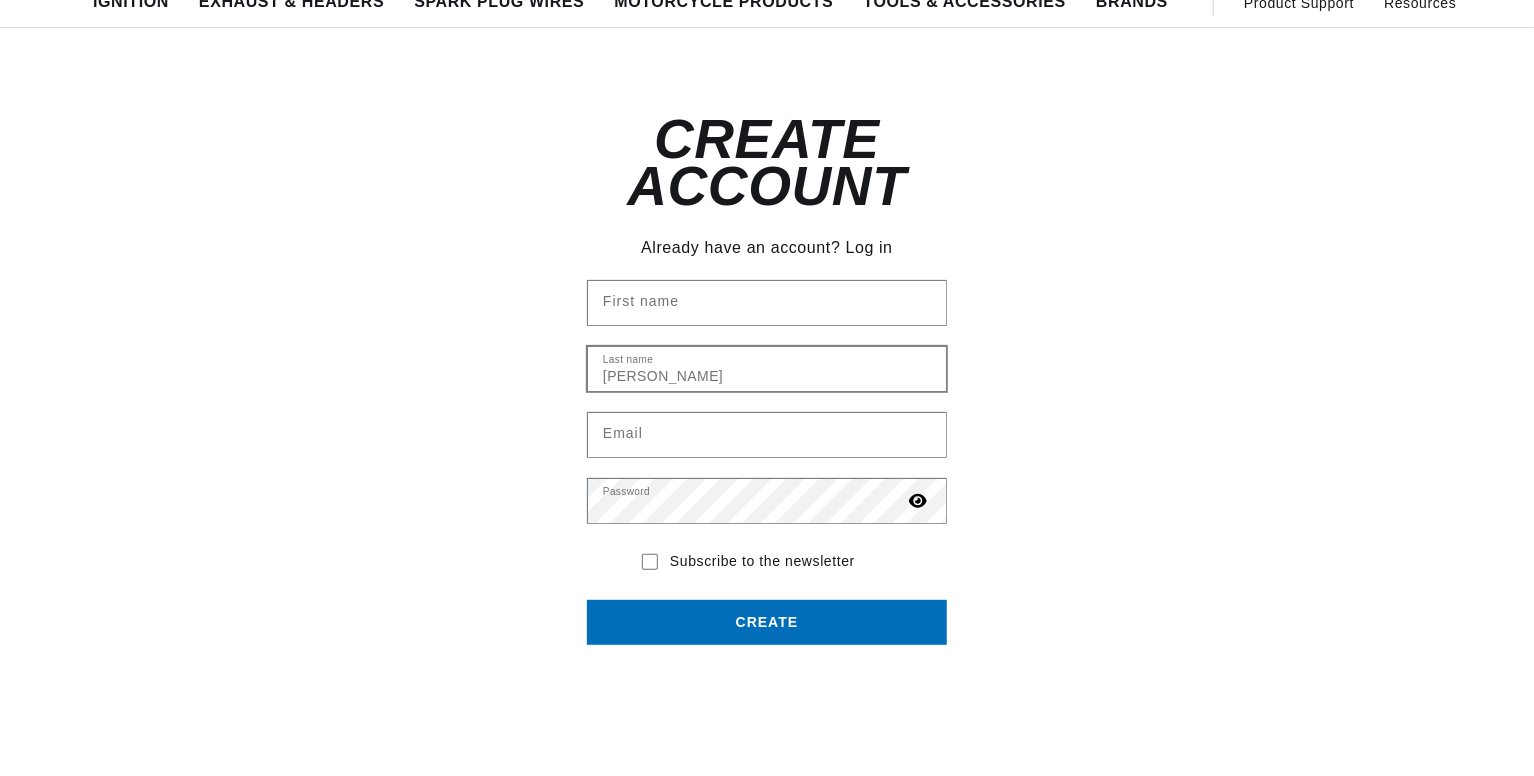 type on "[PERSON_NAME]" 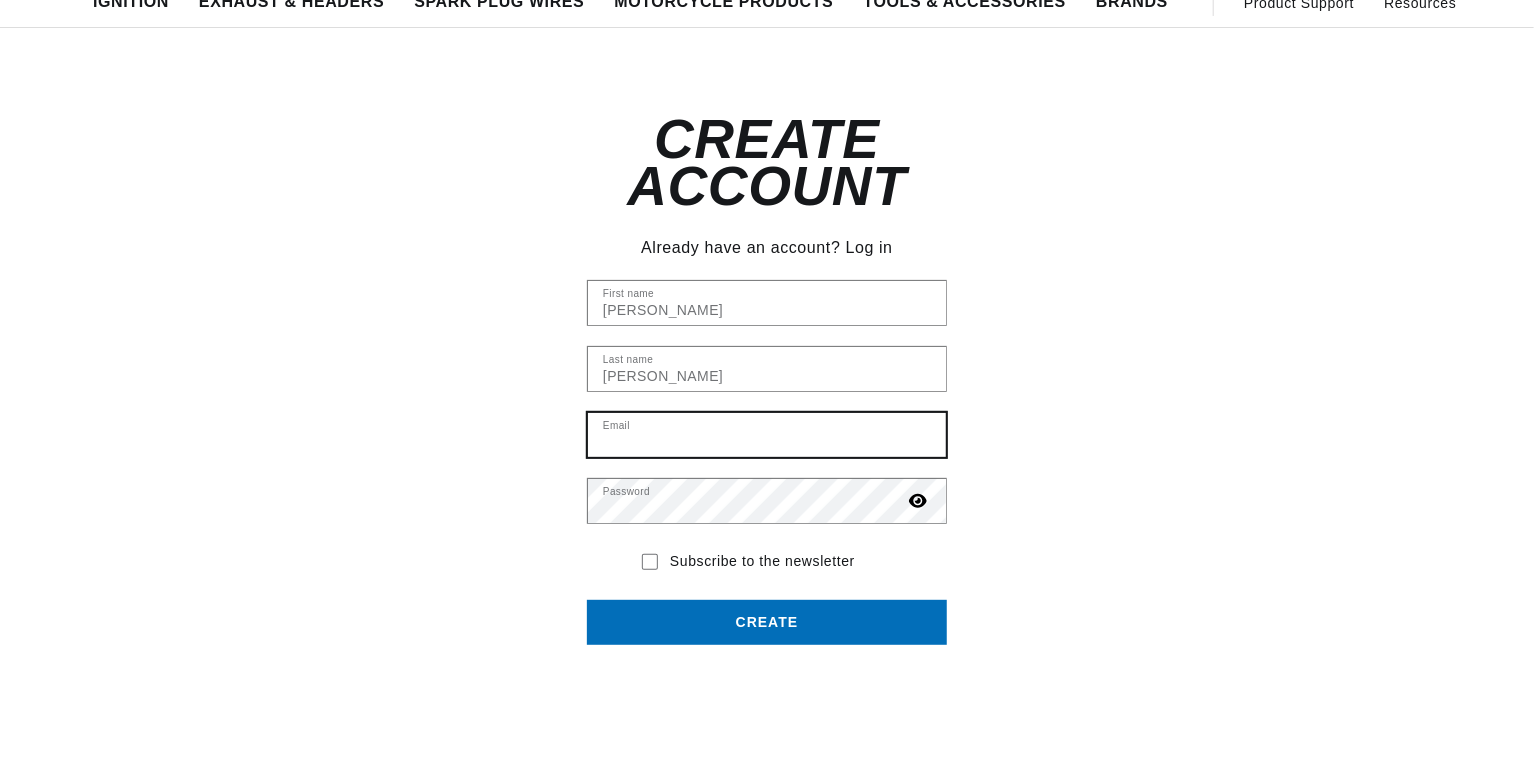 click on "Email" at bounding box center (767, 435) 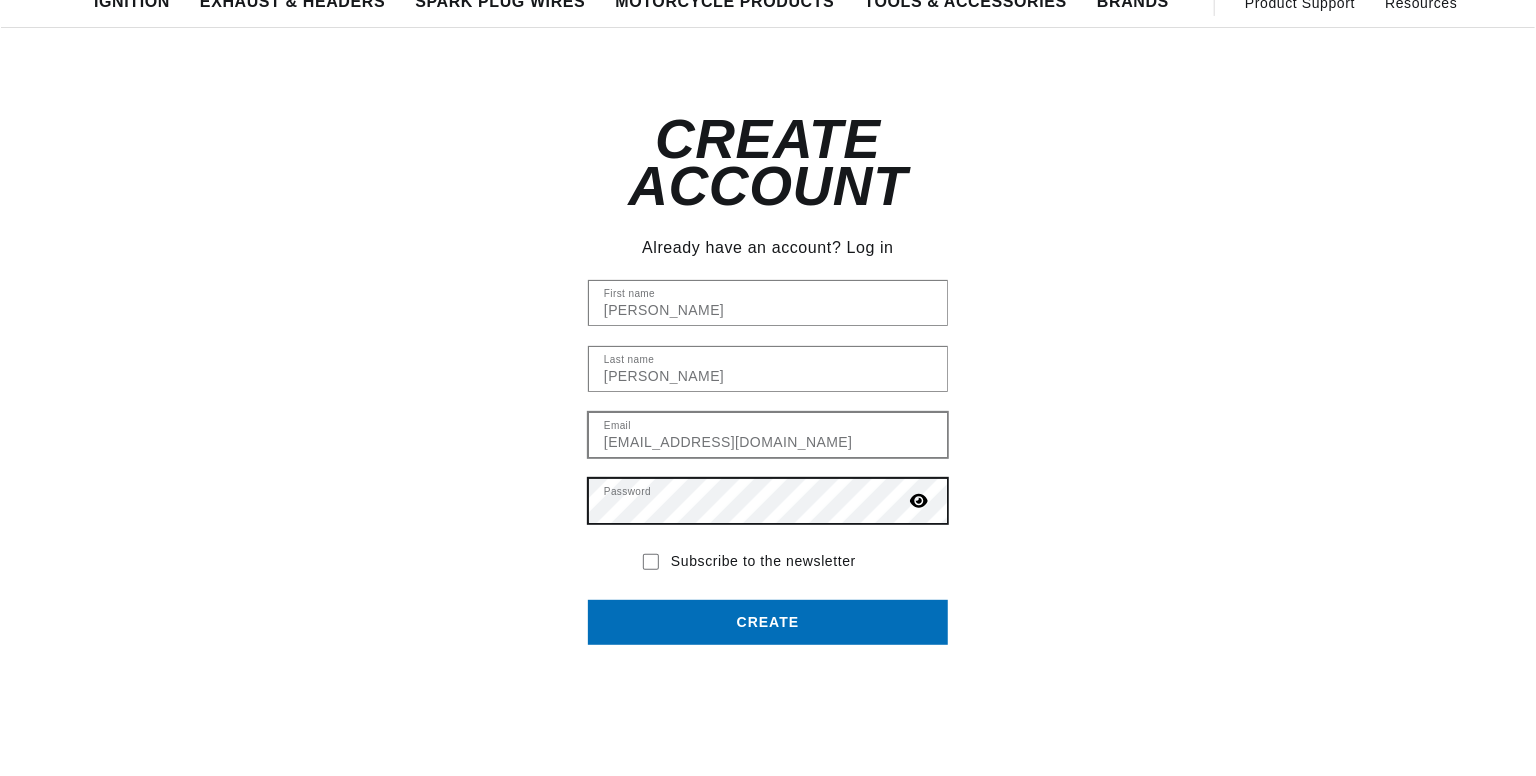 scroll, scrollTop: 0, scrollLeft: 1241, axis: horizontal 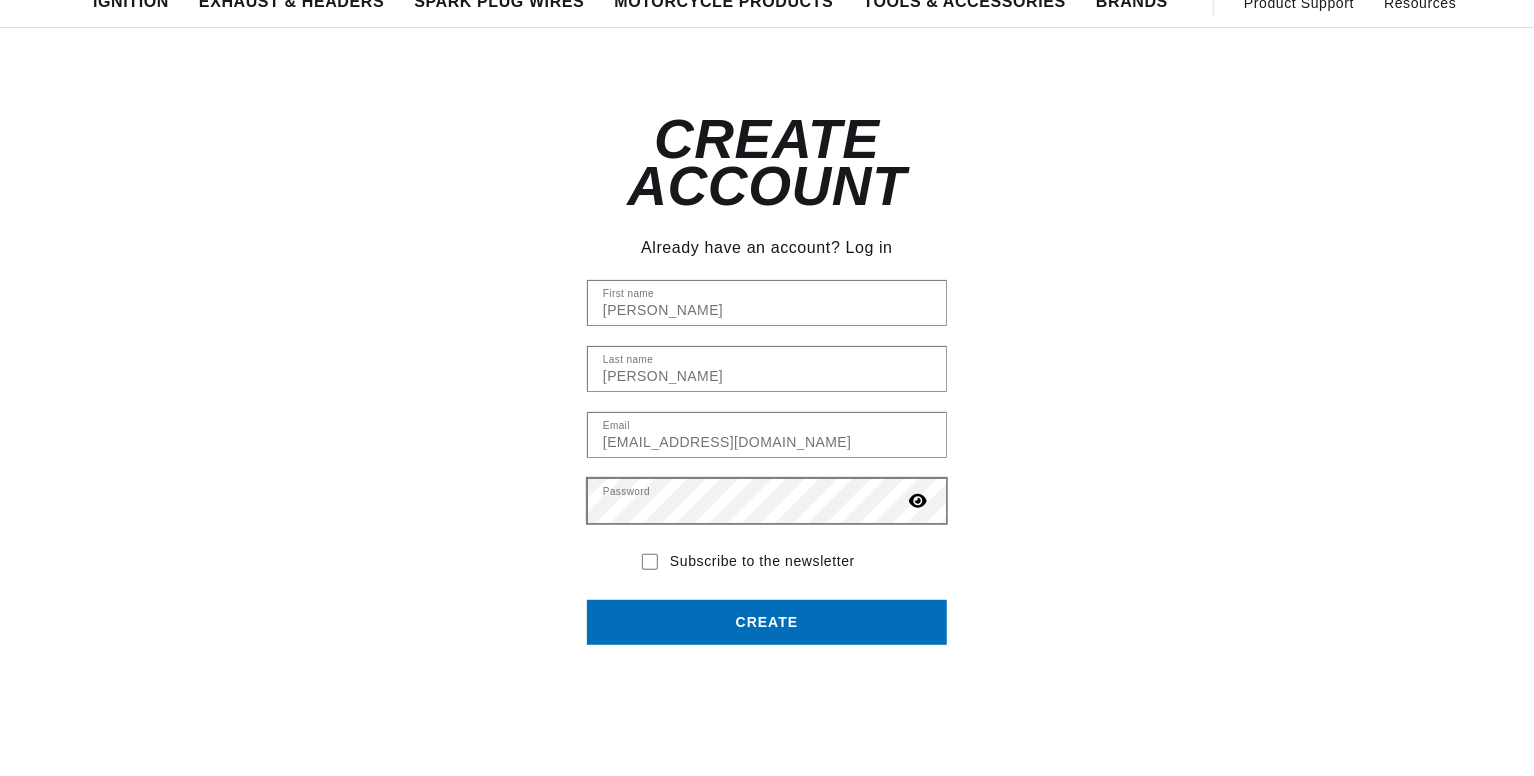 click 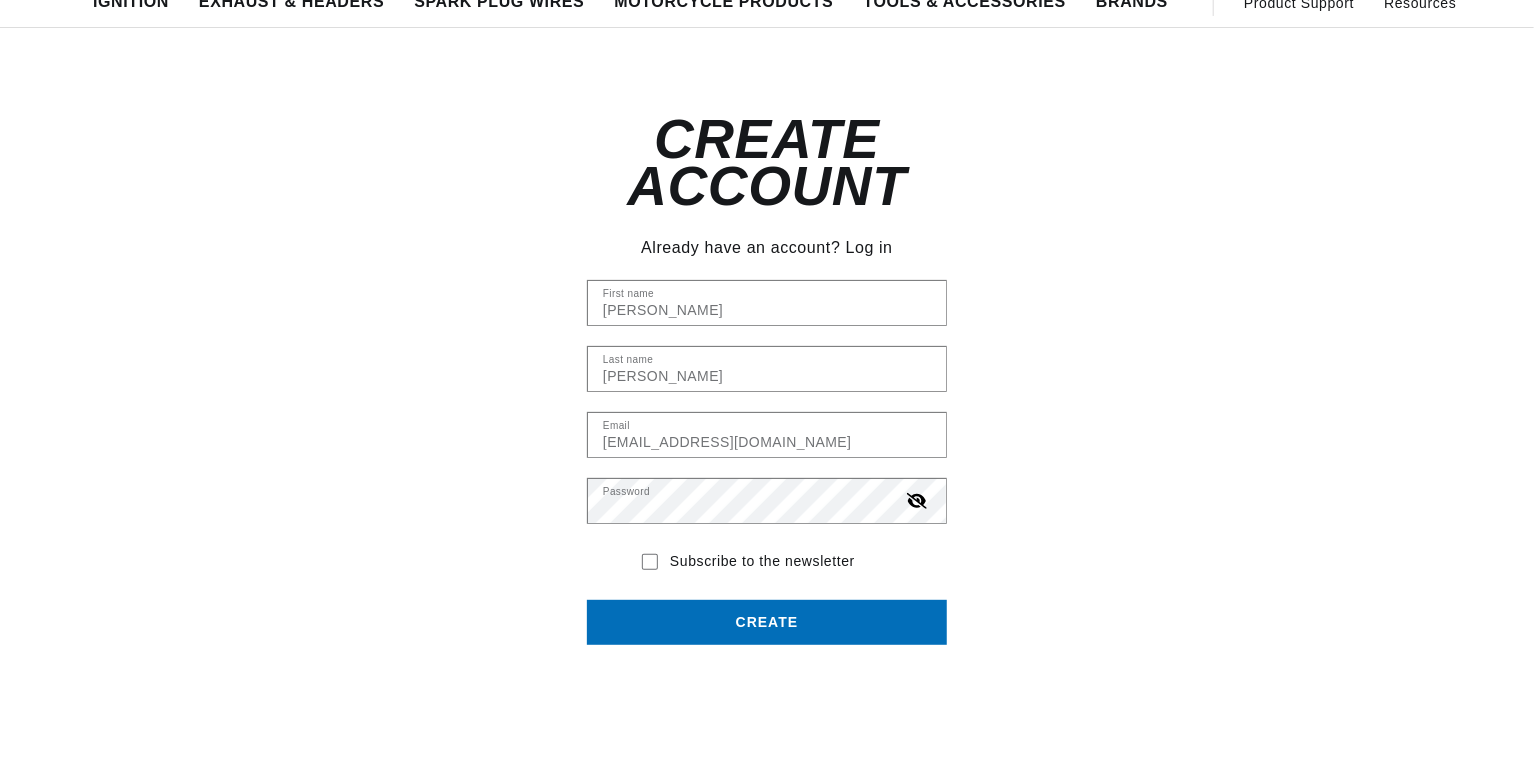 click 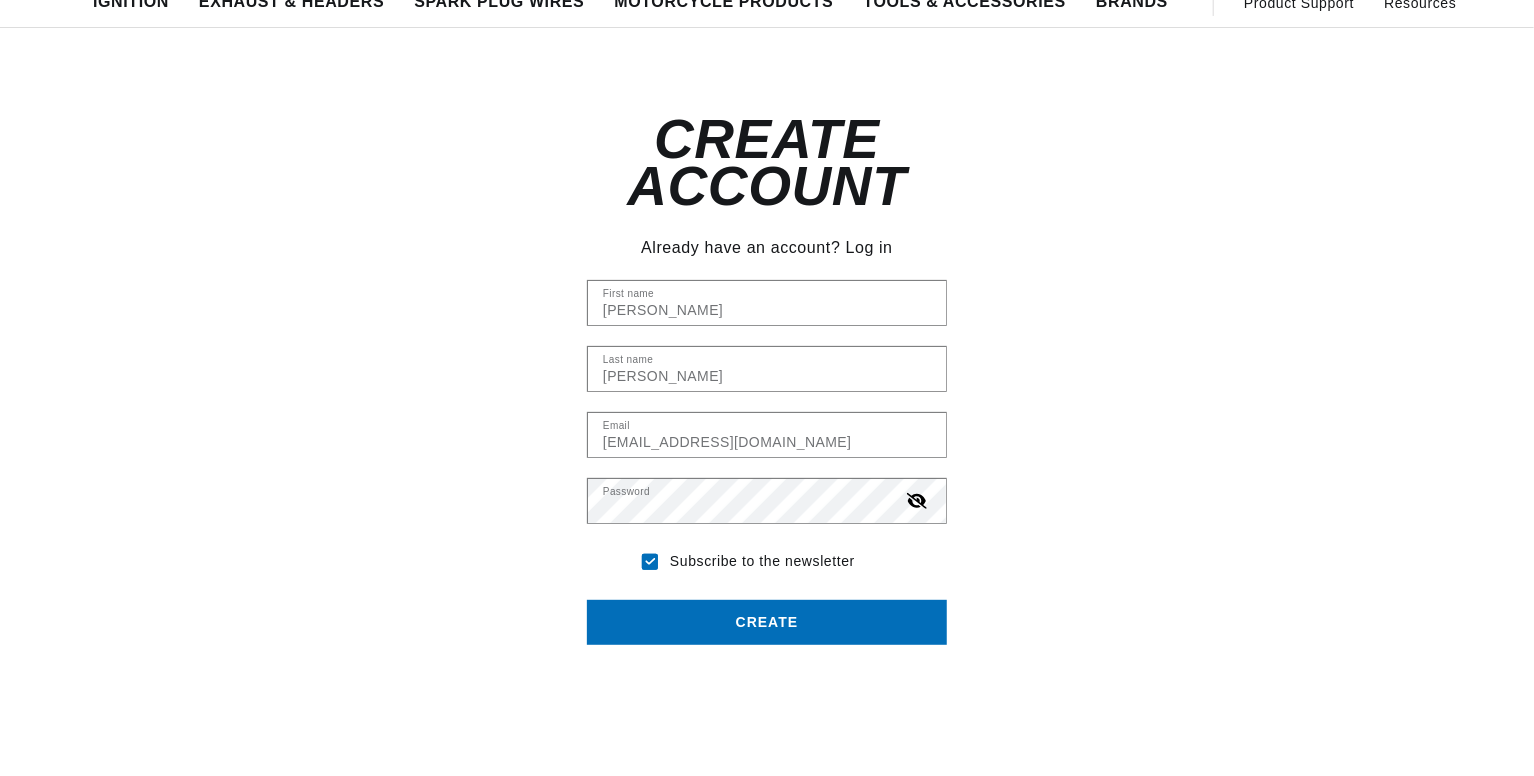 scroll, scrollTop: 0, scrollLeft: 1241, axis: horizontal 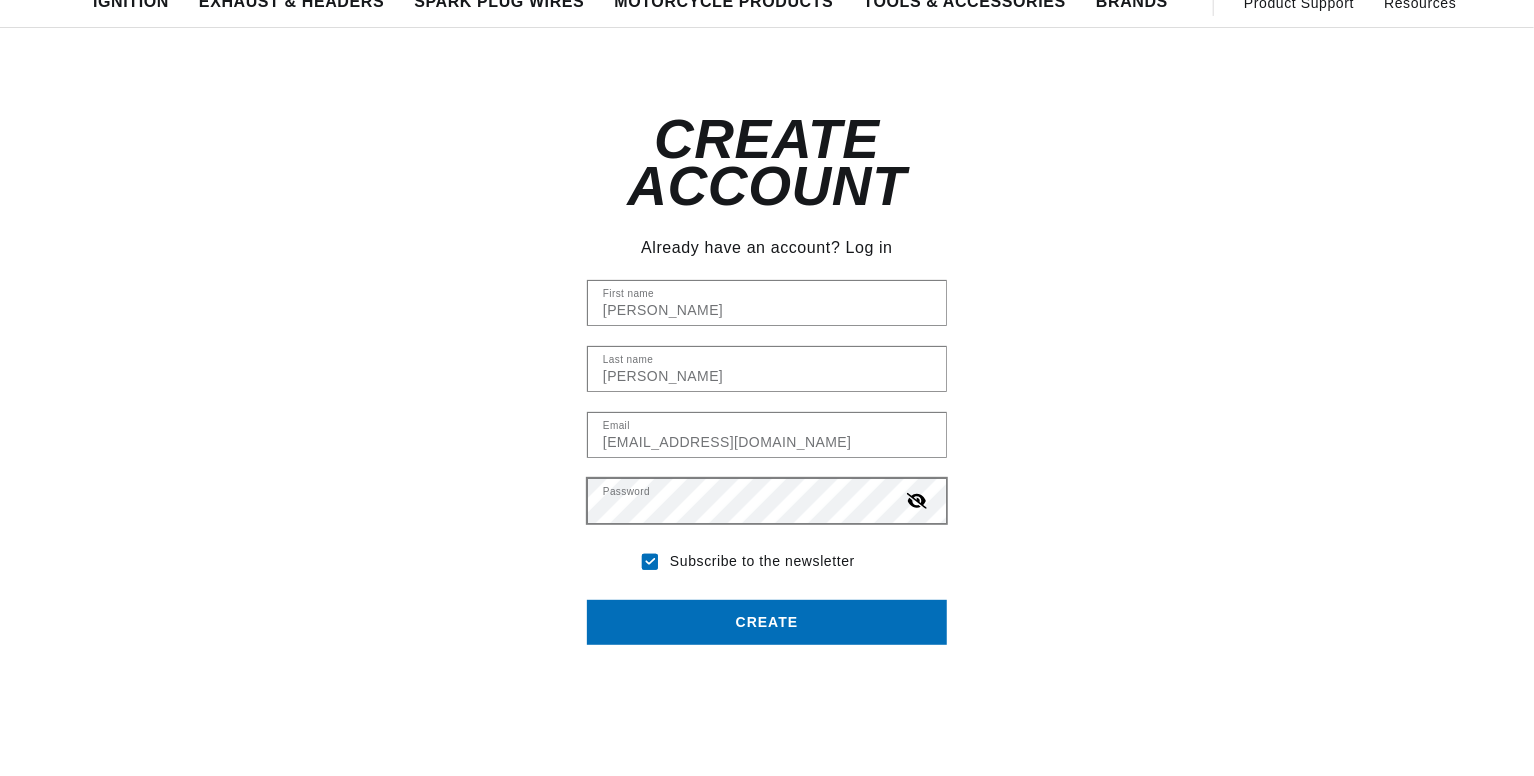 click 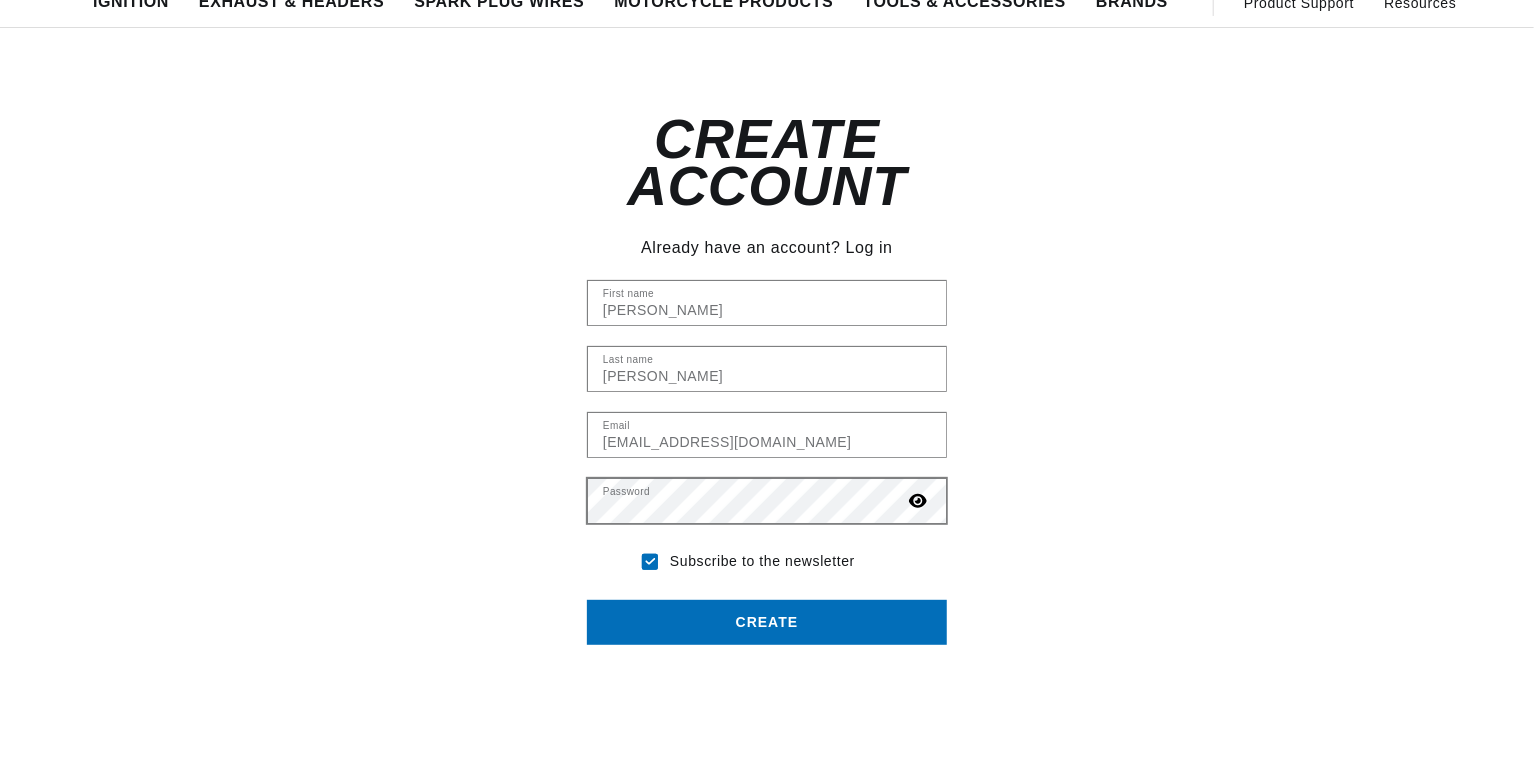 click 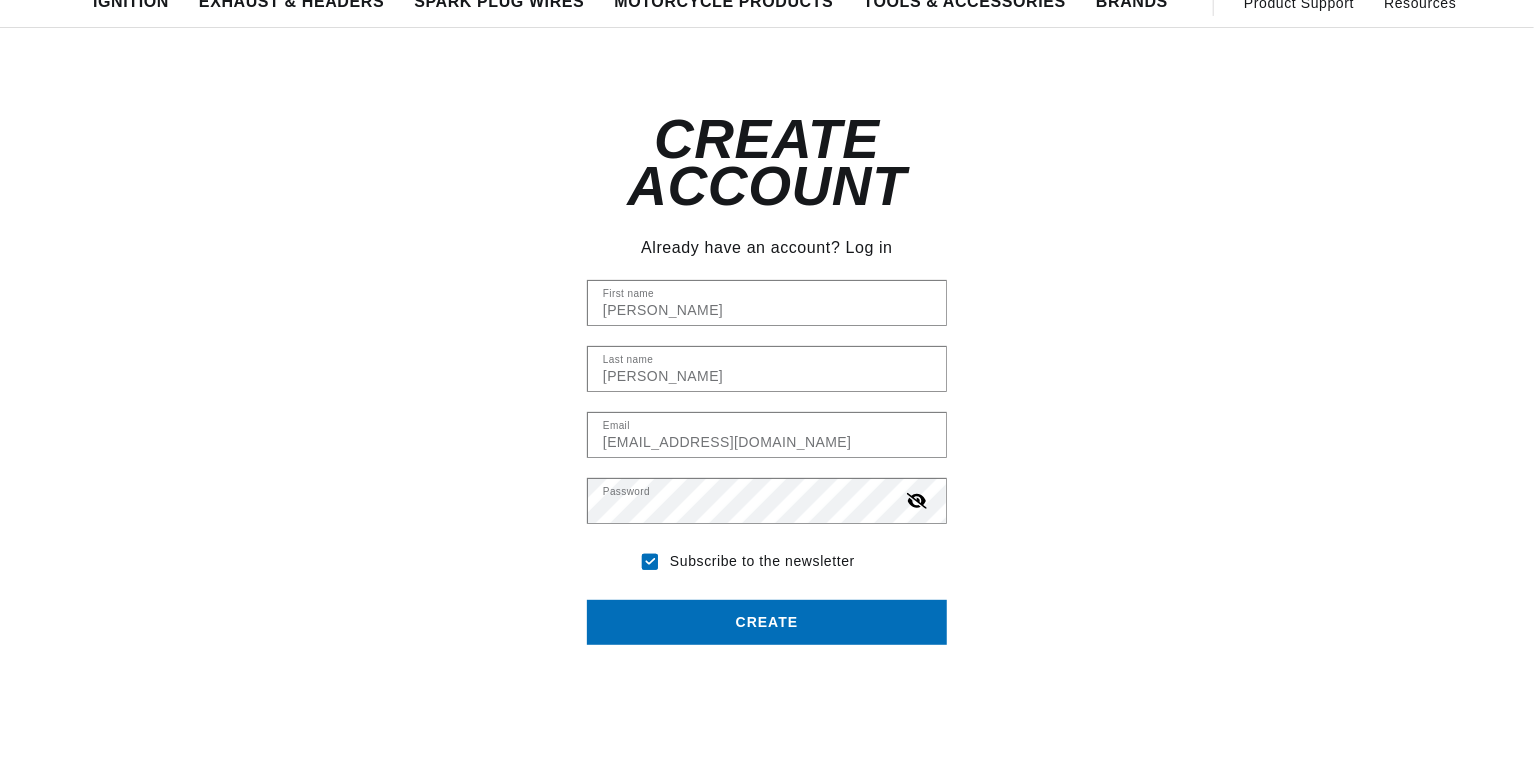 click on "Create" at bounding box center (767, 622) 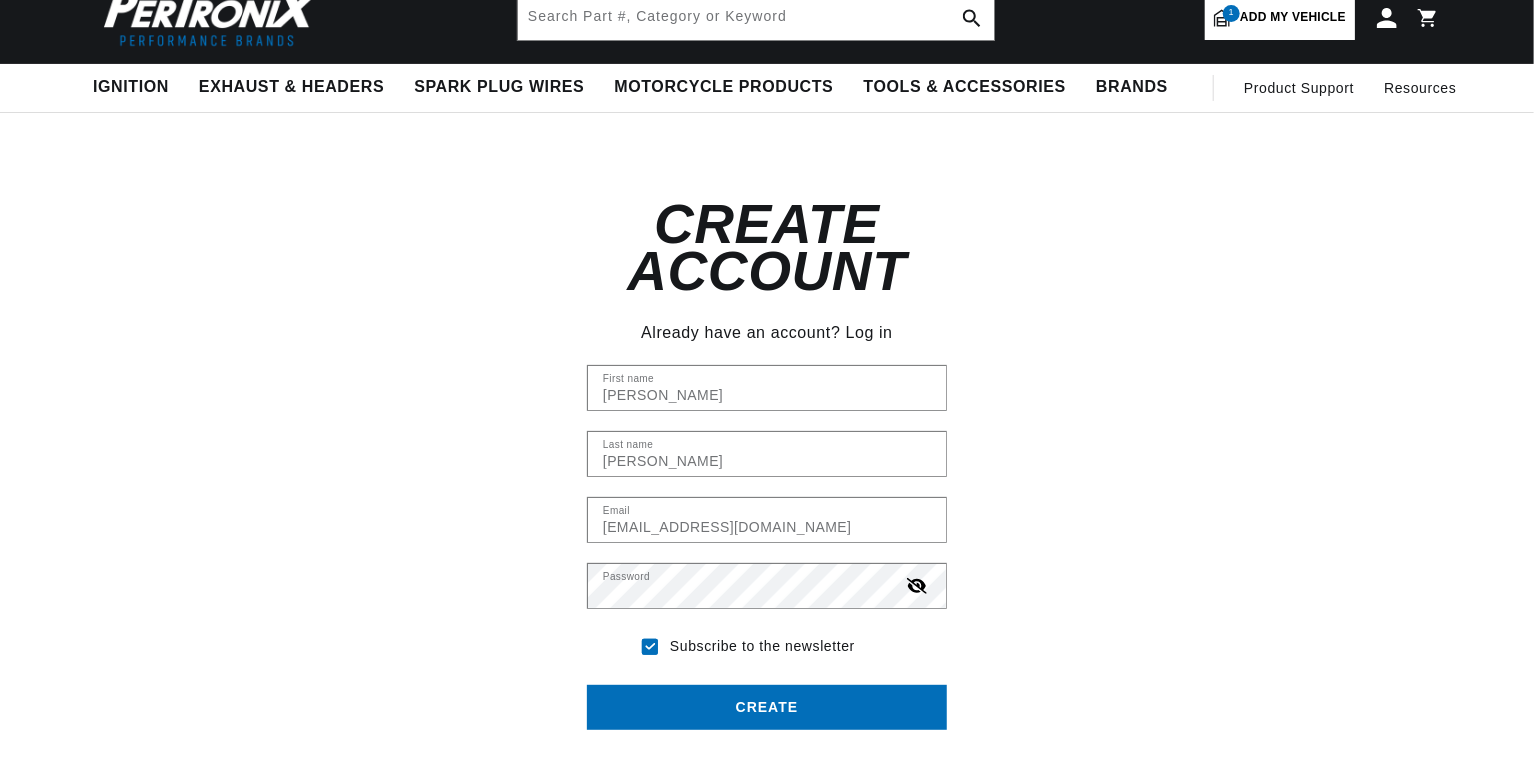 scroll, scrollTop: 0, scrollLeft: 0, axis: both 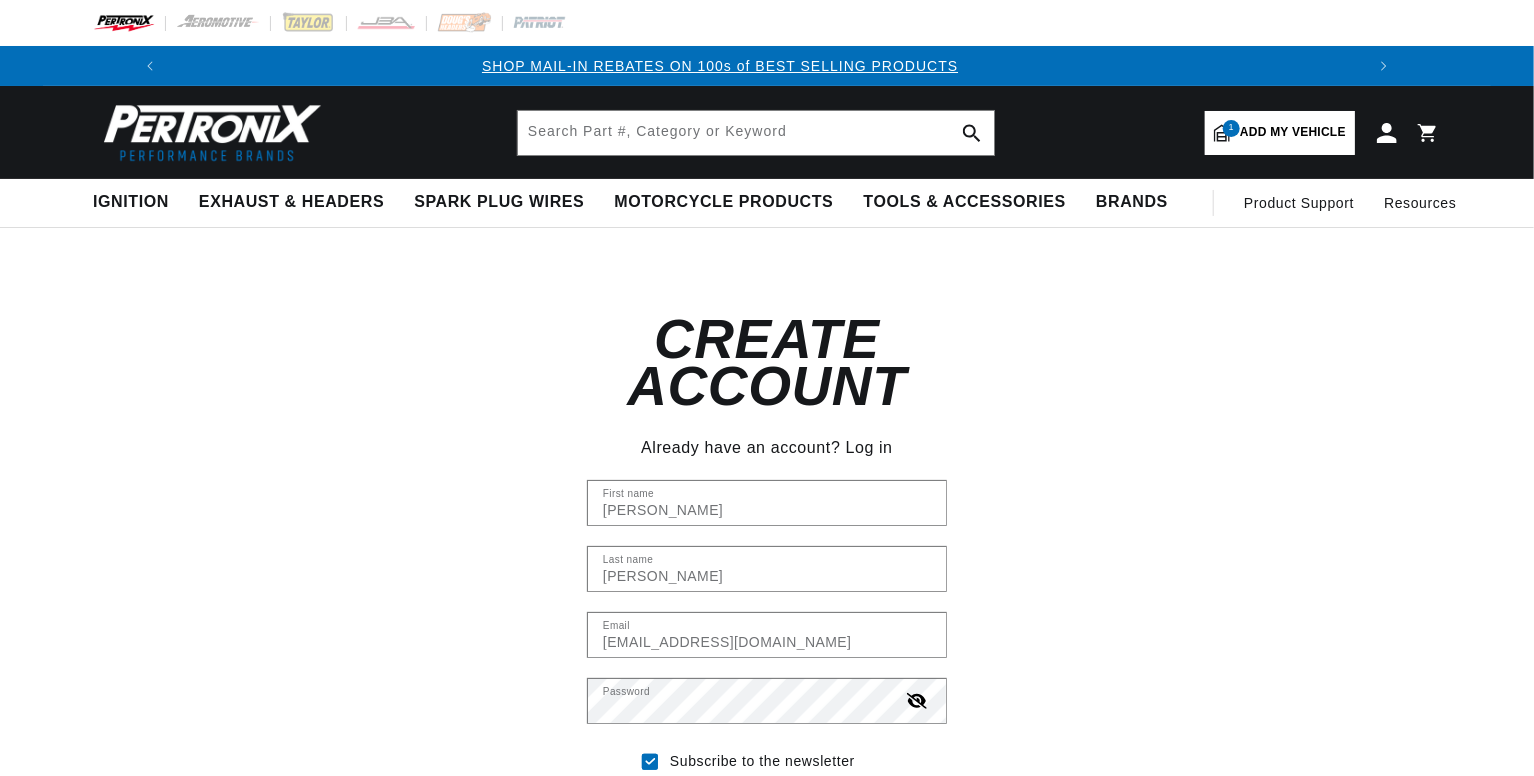 click at bounding box center [22, 1813] 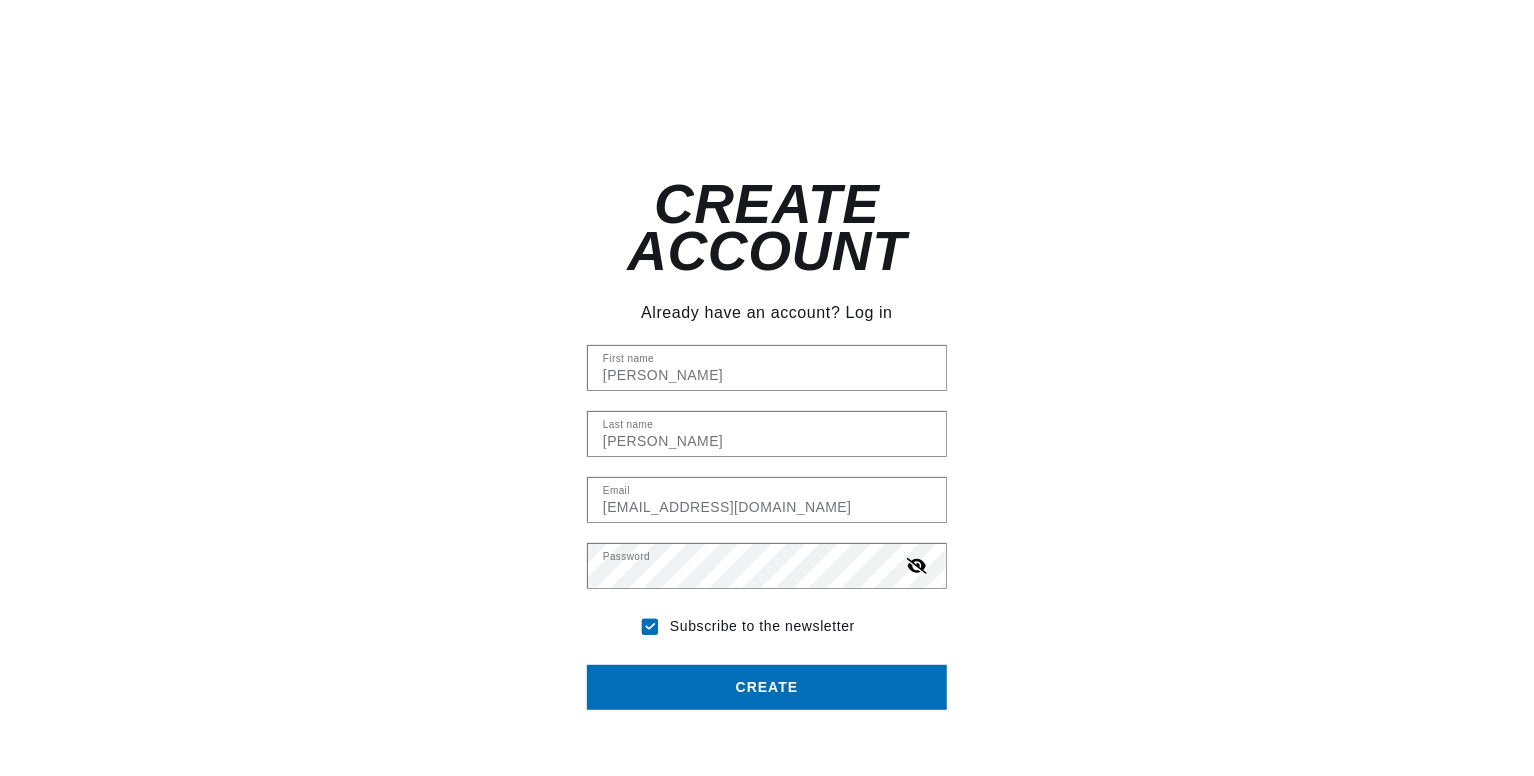 scroll, scrollTop: 388, scrollLeft: 0, axis: vertical 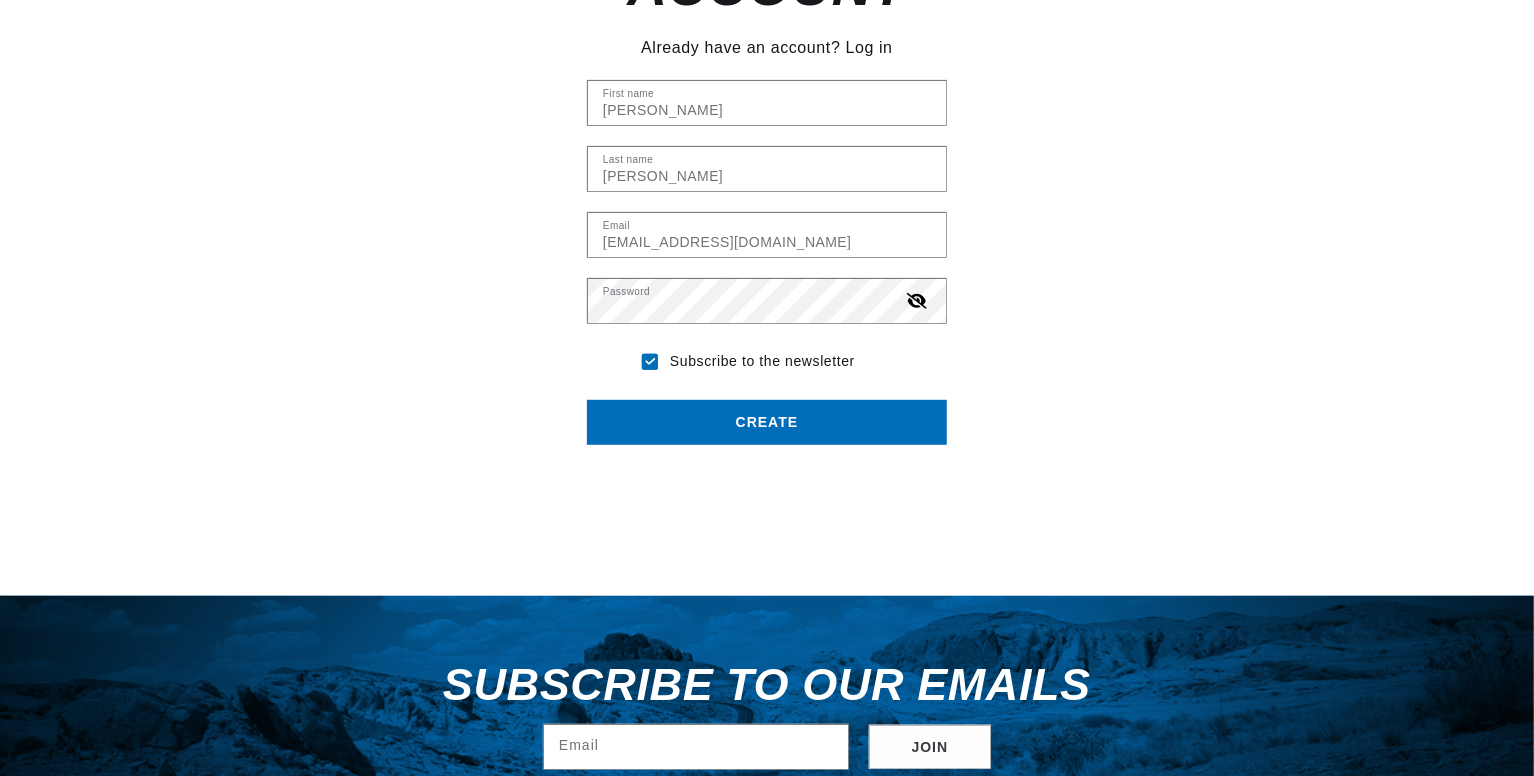 click on "Subscribe to the newsletter" at bounding box center [762, 362] 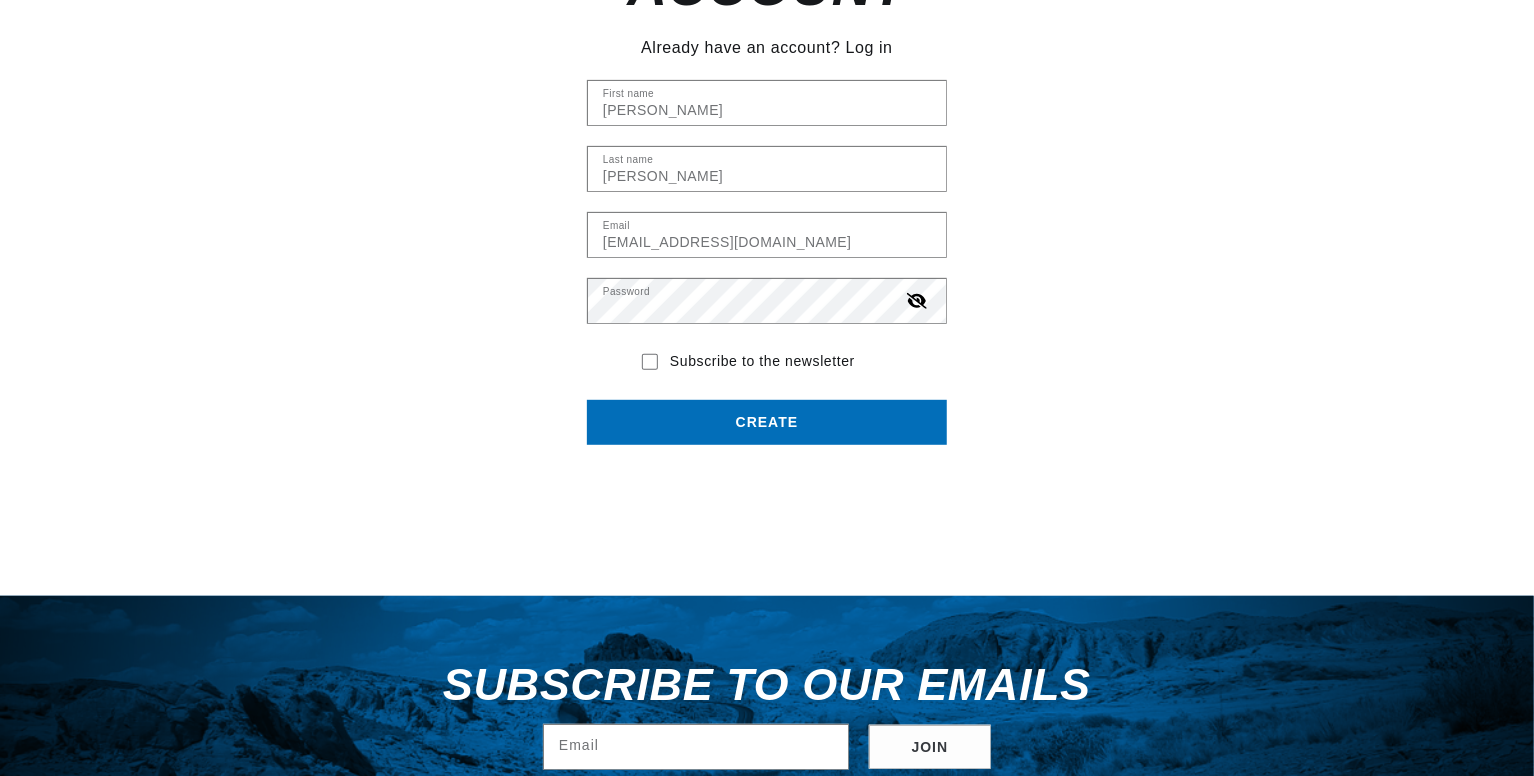 click on "Create" at bounding box center (767, 422) 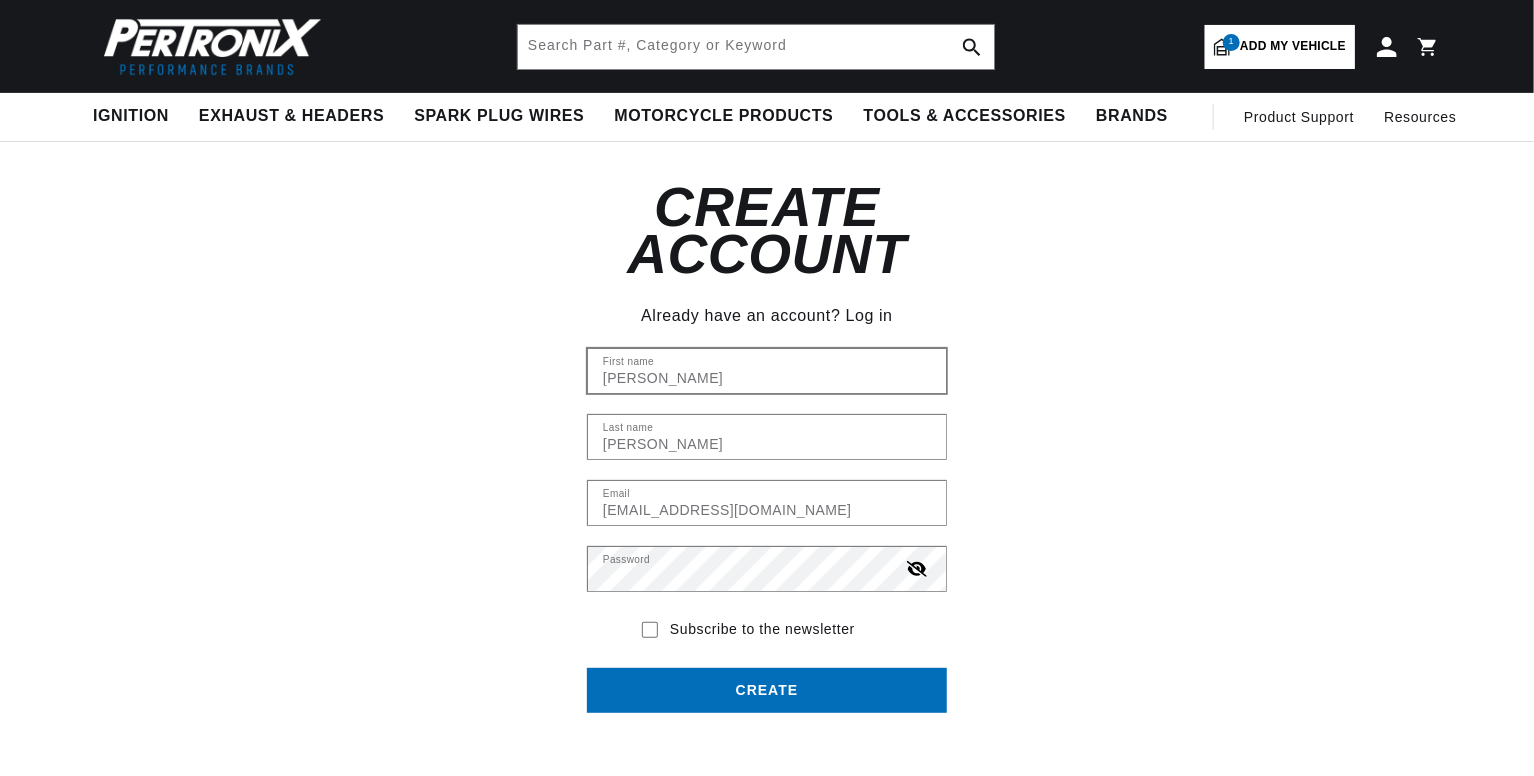 scroll, scrollTop: 0, scrollLeft: 0, axis: both 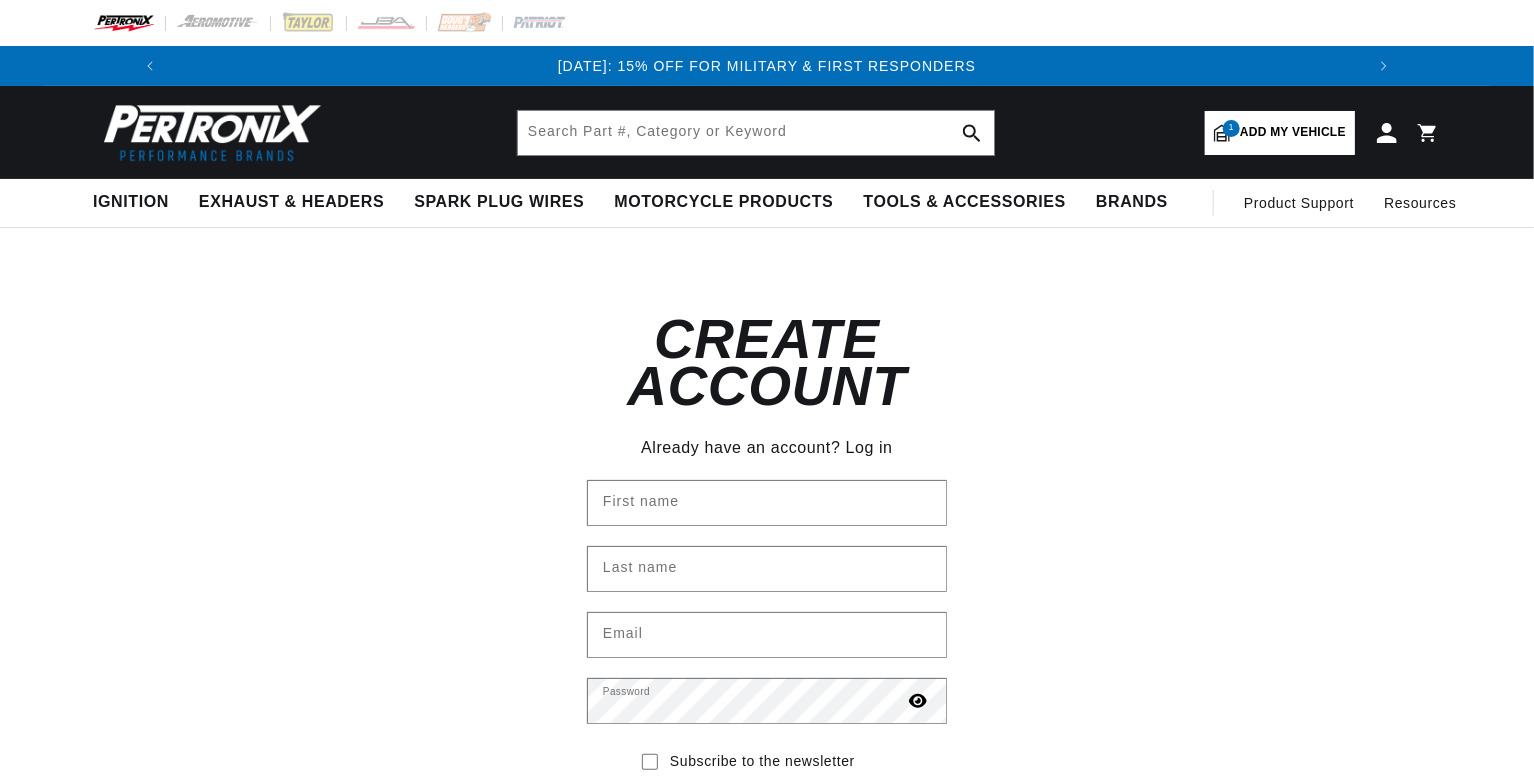 click on "Log in" at bounding box center (869, 448) 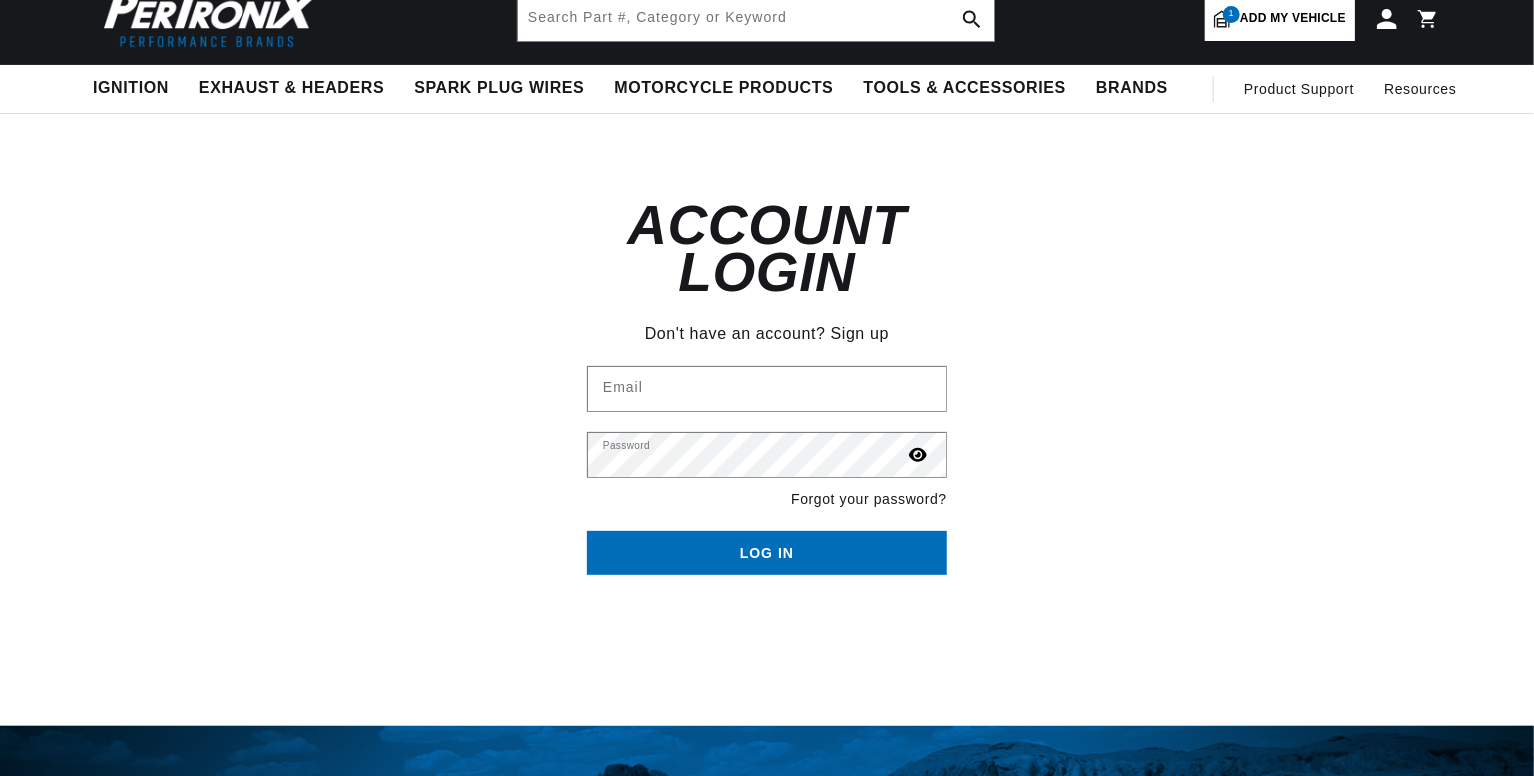 scroll, scrollTop: 116, scrollLeft: 0, axis: vertical 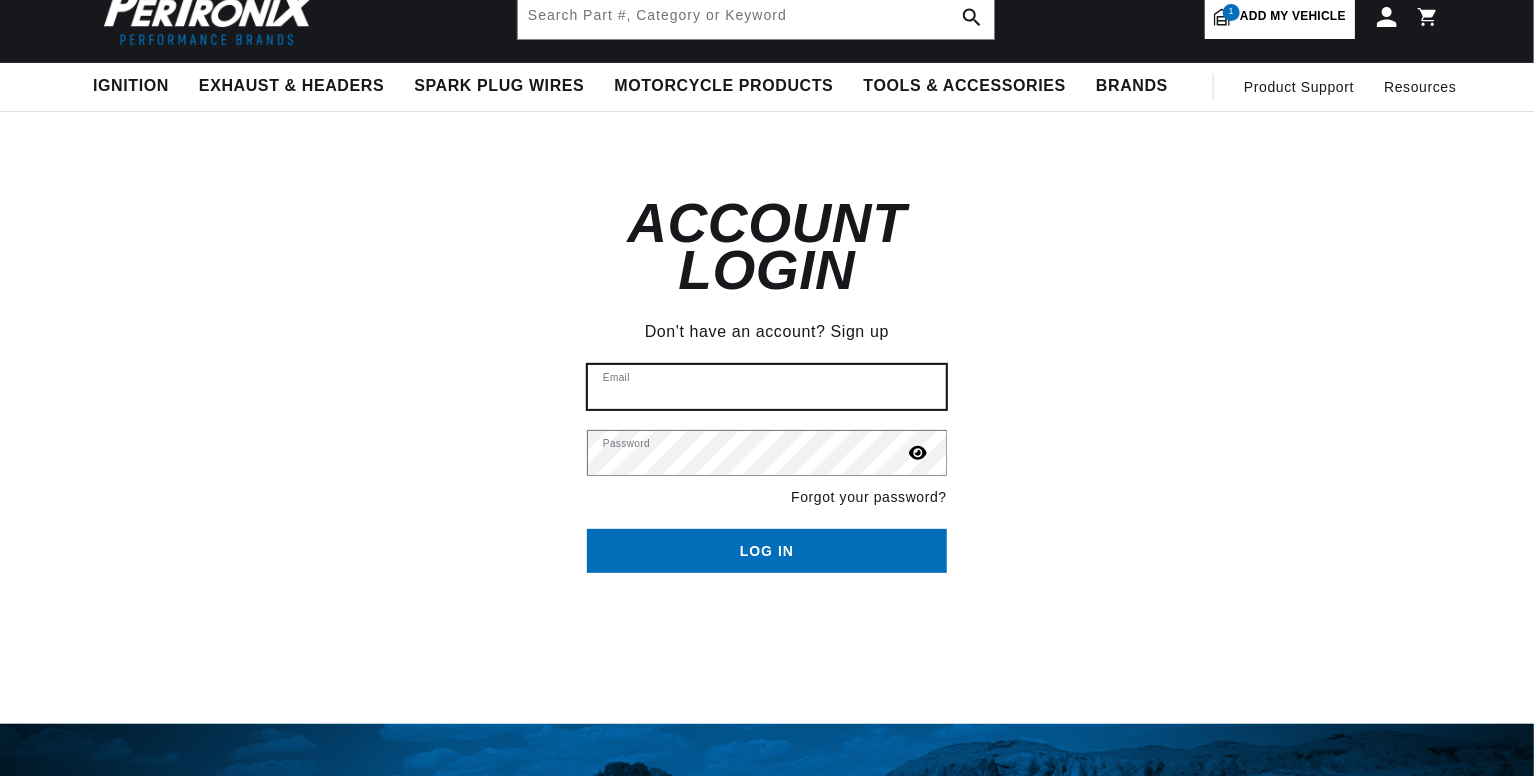click on "Email" at bounding box center [767, 387] 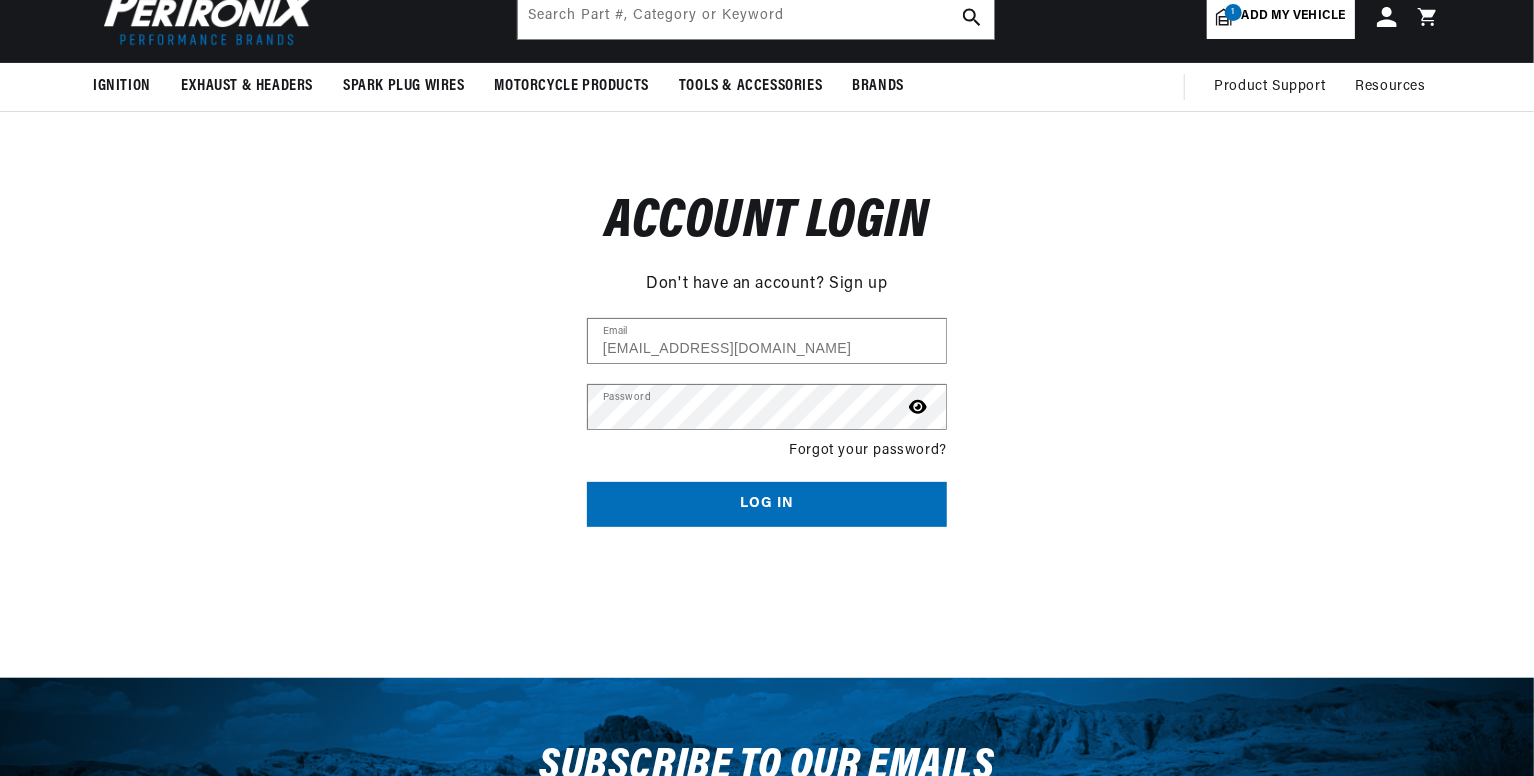 scroll, scrollTop: 0, scrollLeft: 2229, axis: horizontal 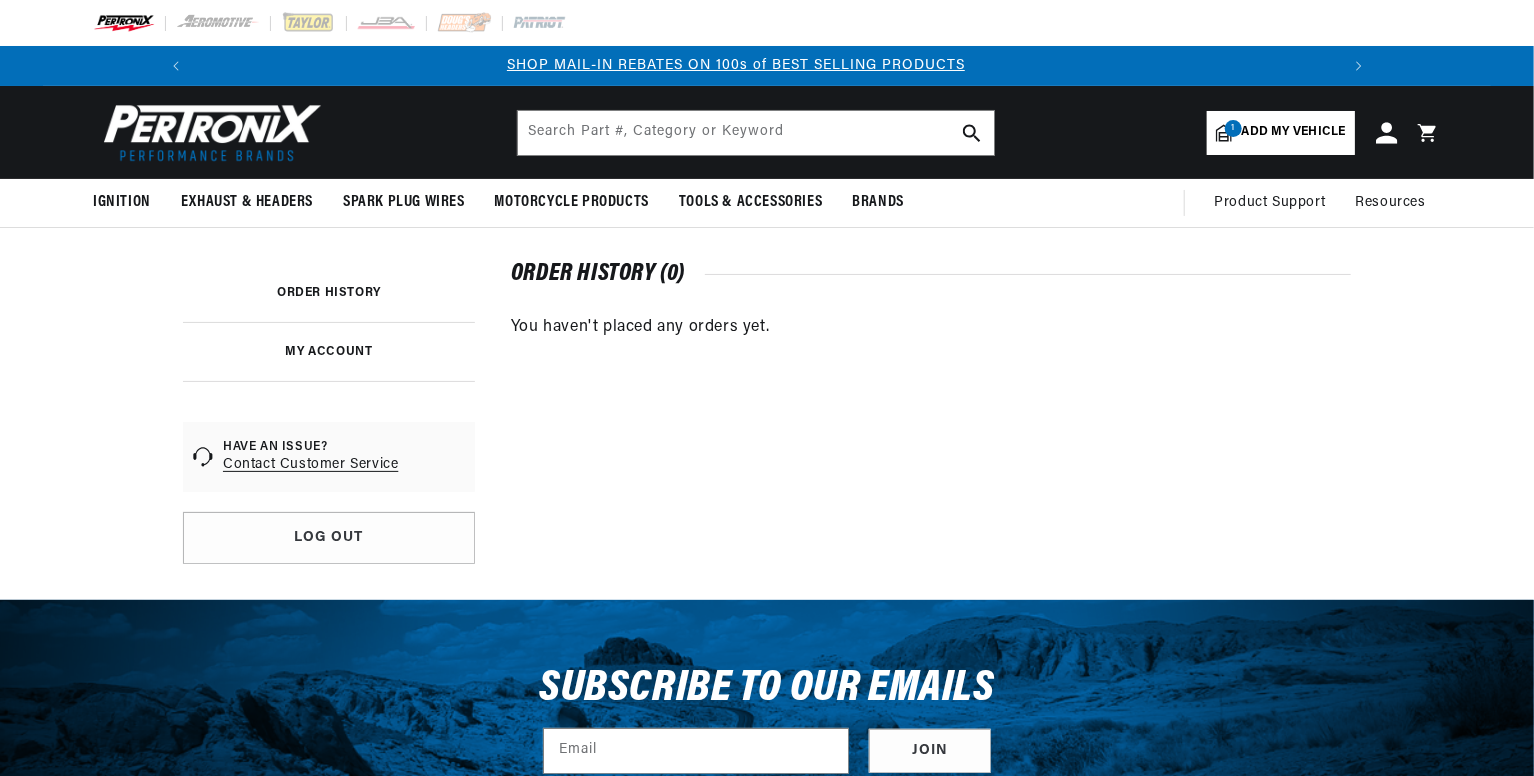 click 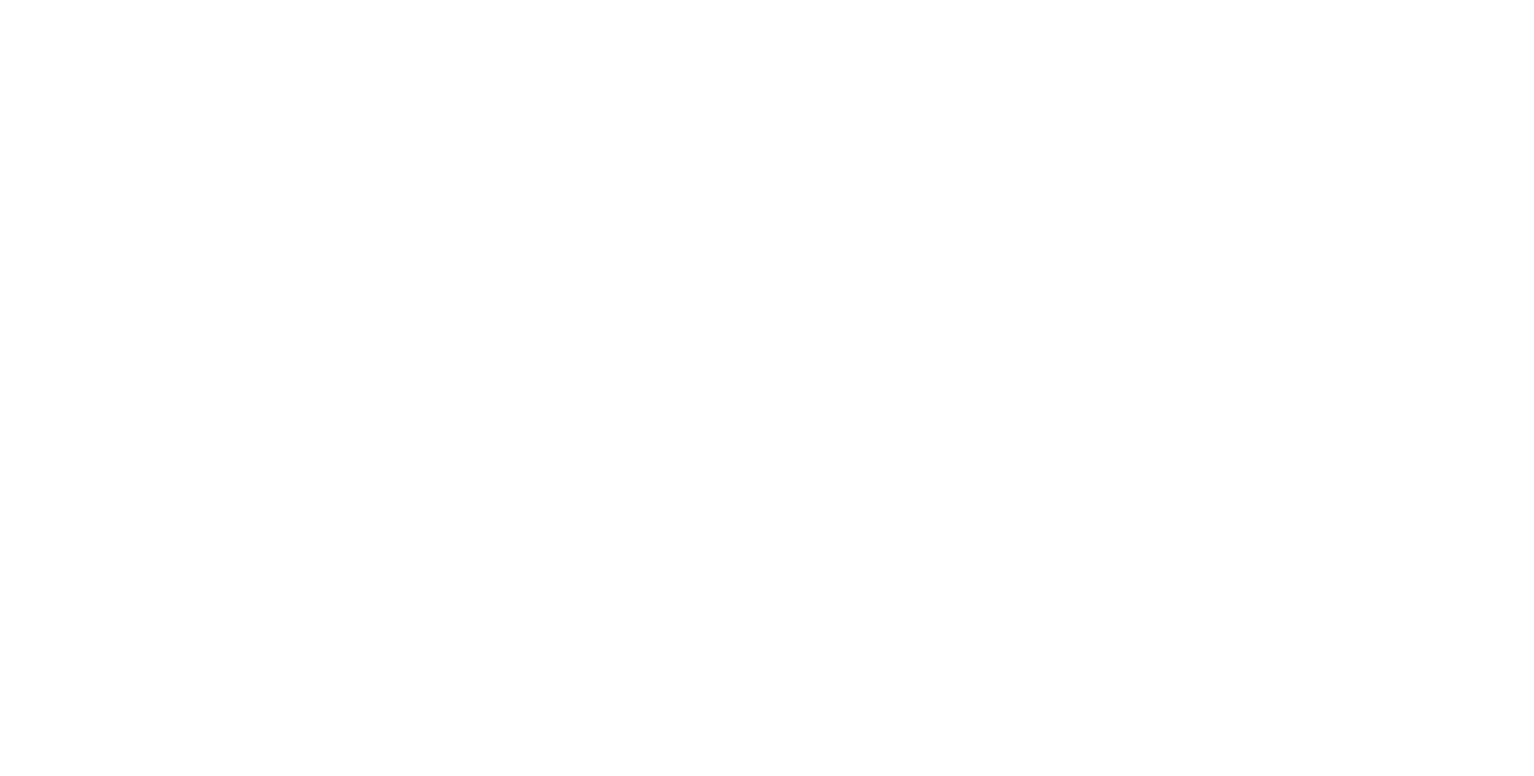 scroll, scrollTop: 0, scrollLeft: 0, axis: both 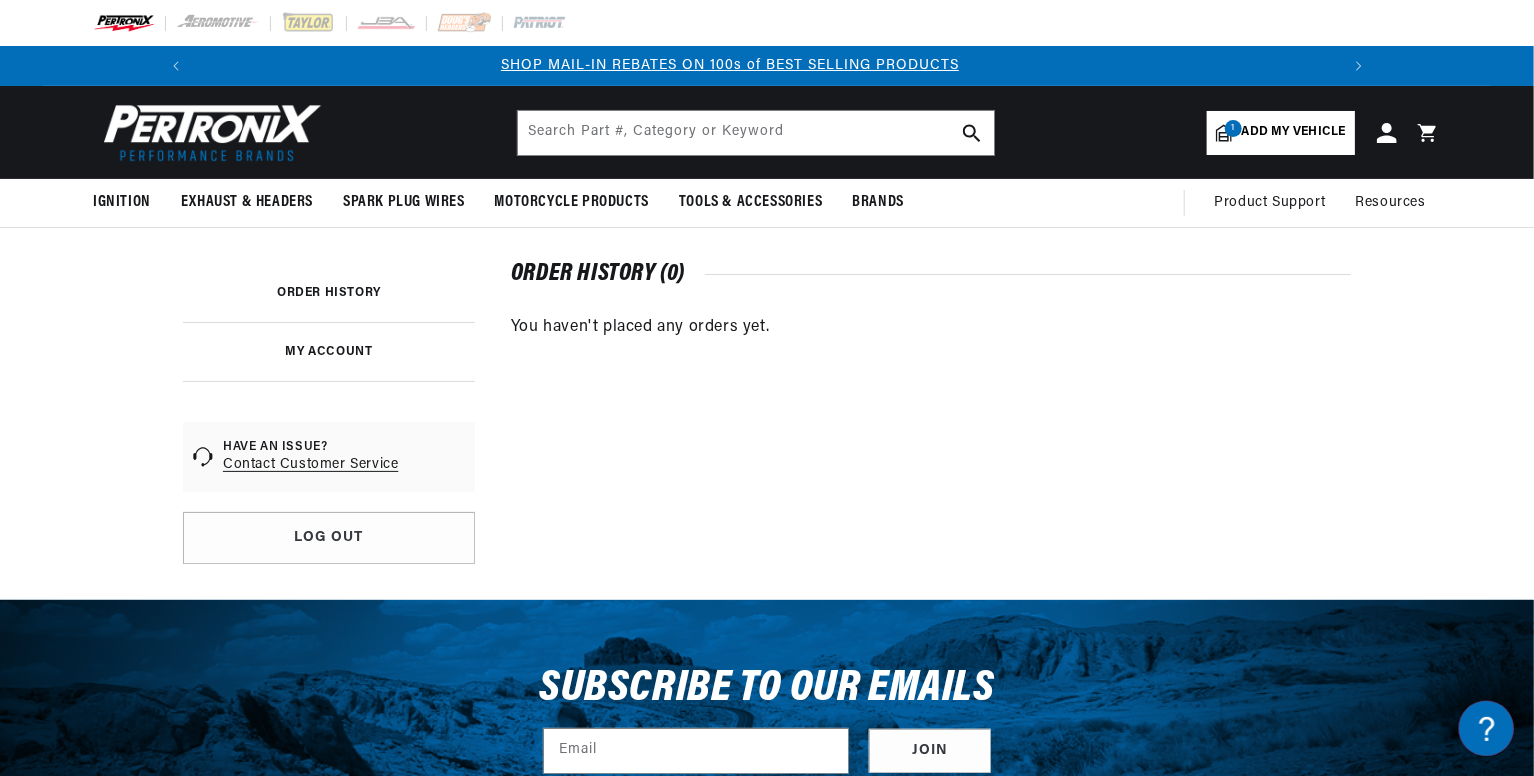 click on "MY ACCOUNT" at bounding box center (329, 352) 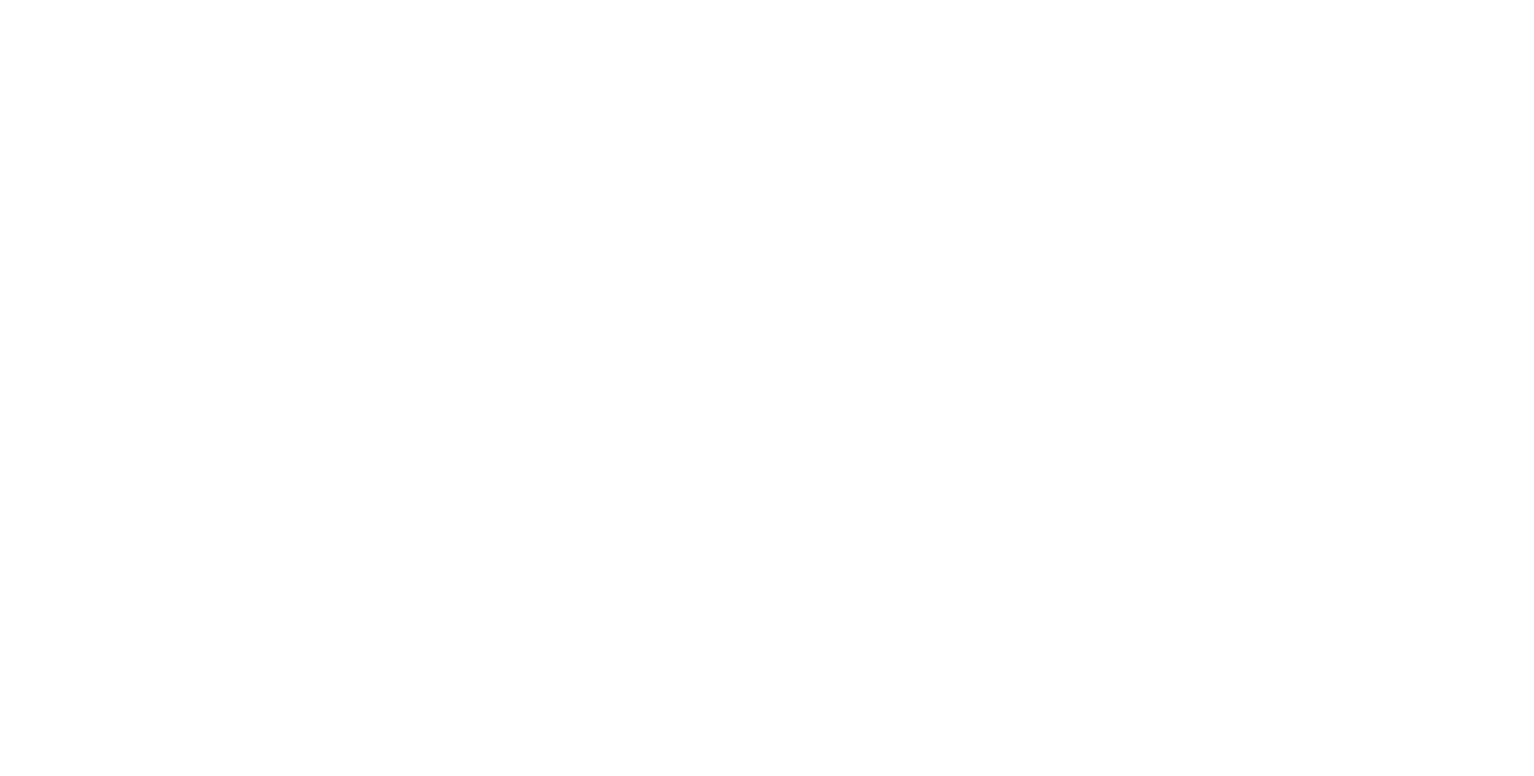 scroll, scrollTop: 0, scrollLeft: 0, axis: both 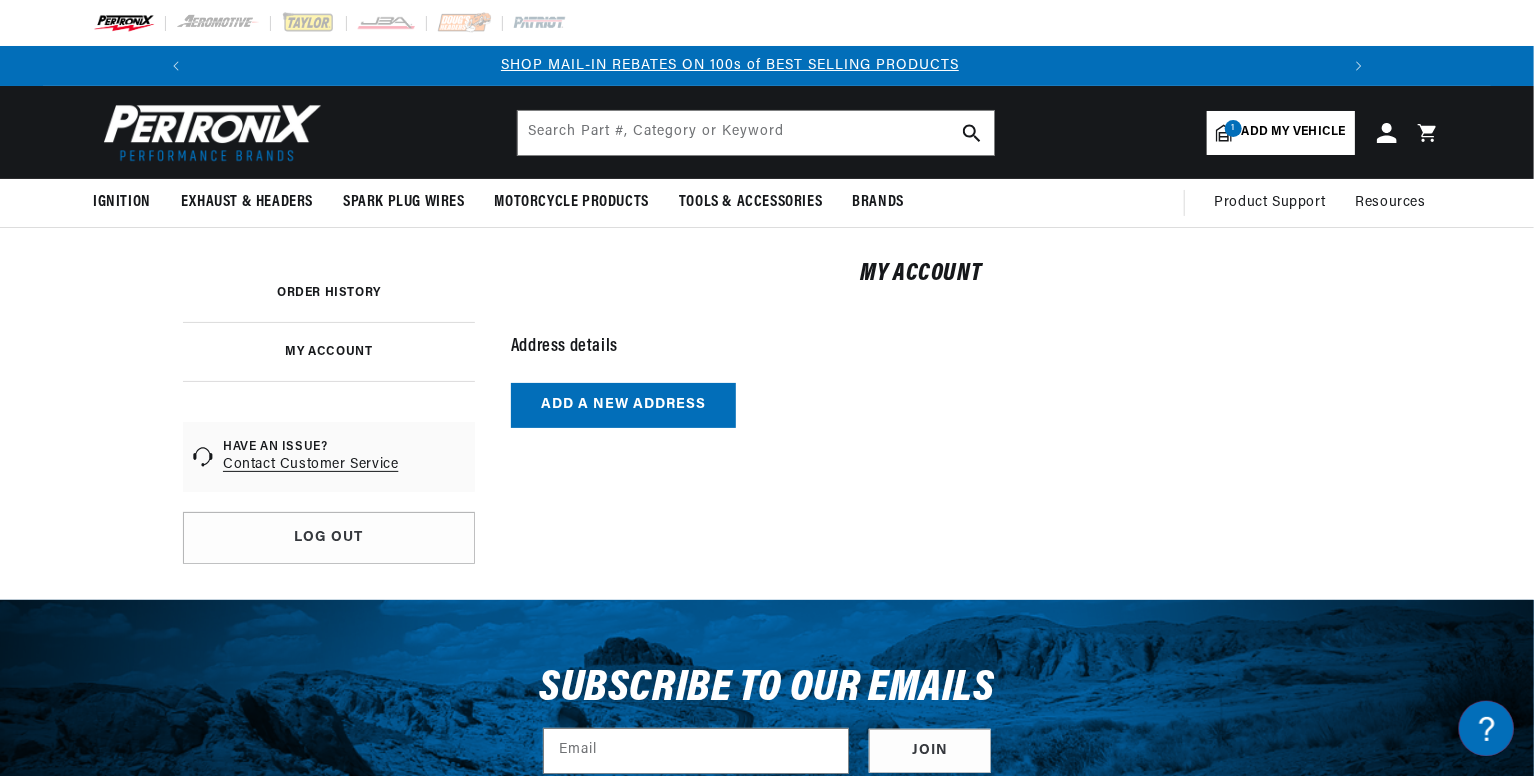 click on "Add a new address" at bounding box center (623, 405) 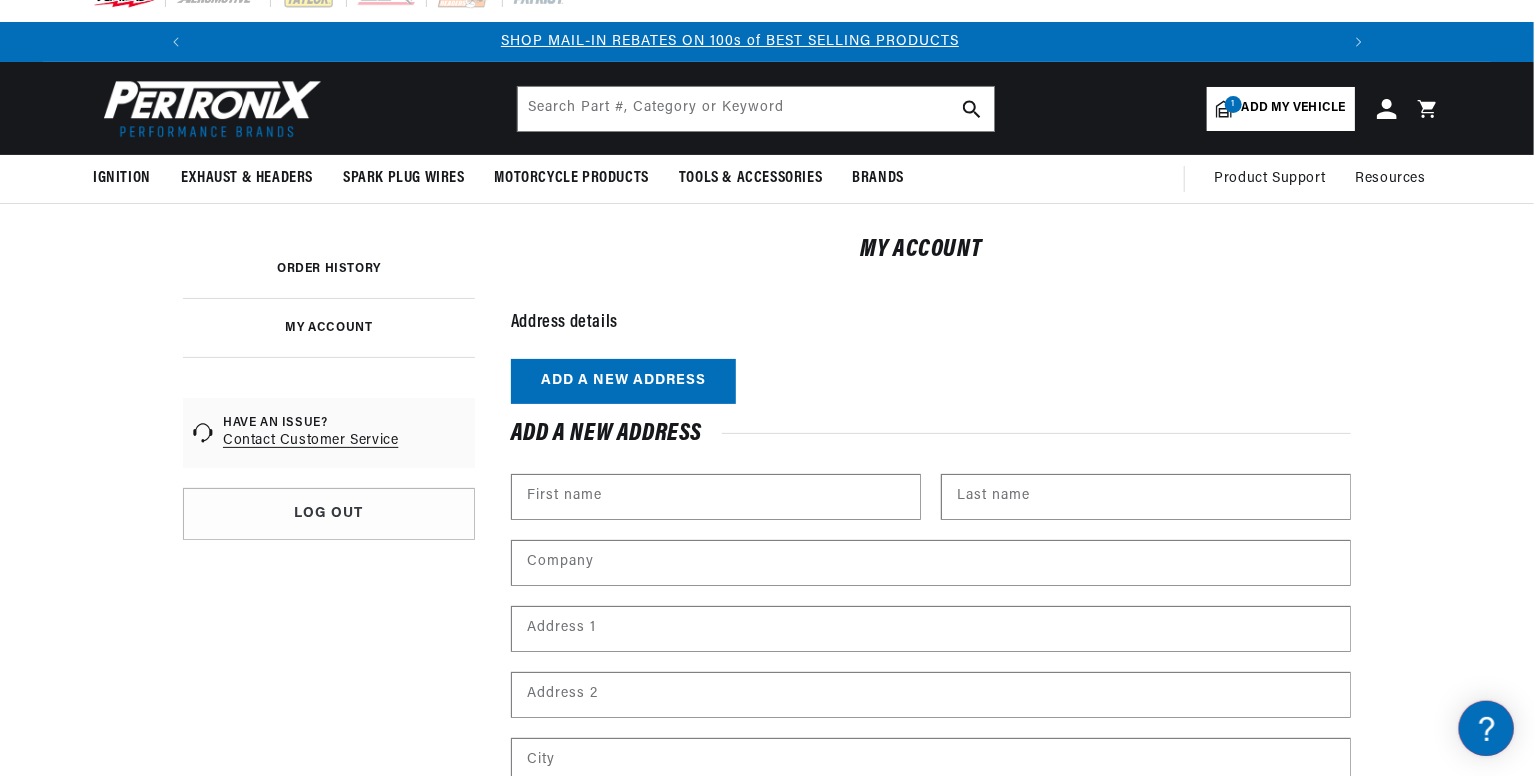 scroll, scrollTop: 200, scrollLeft: 0, axis: vertical 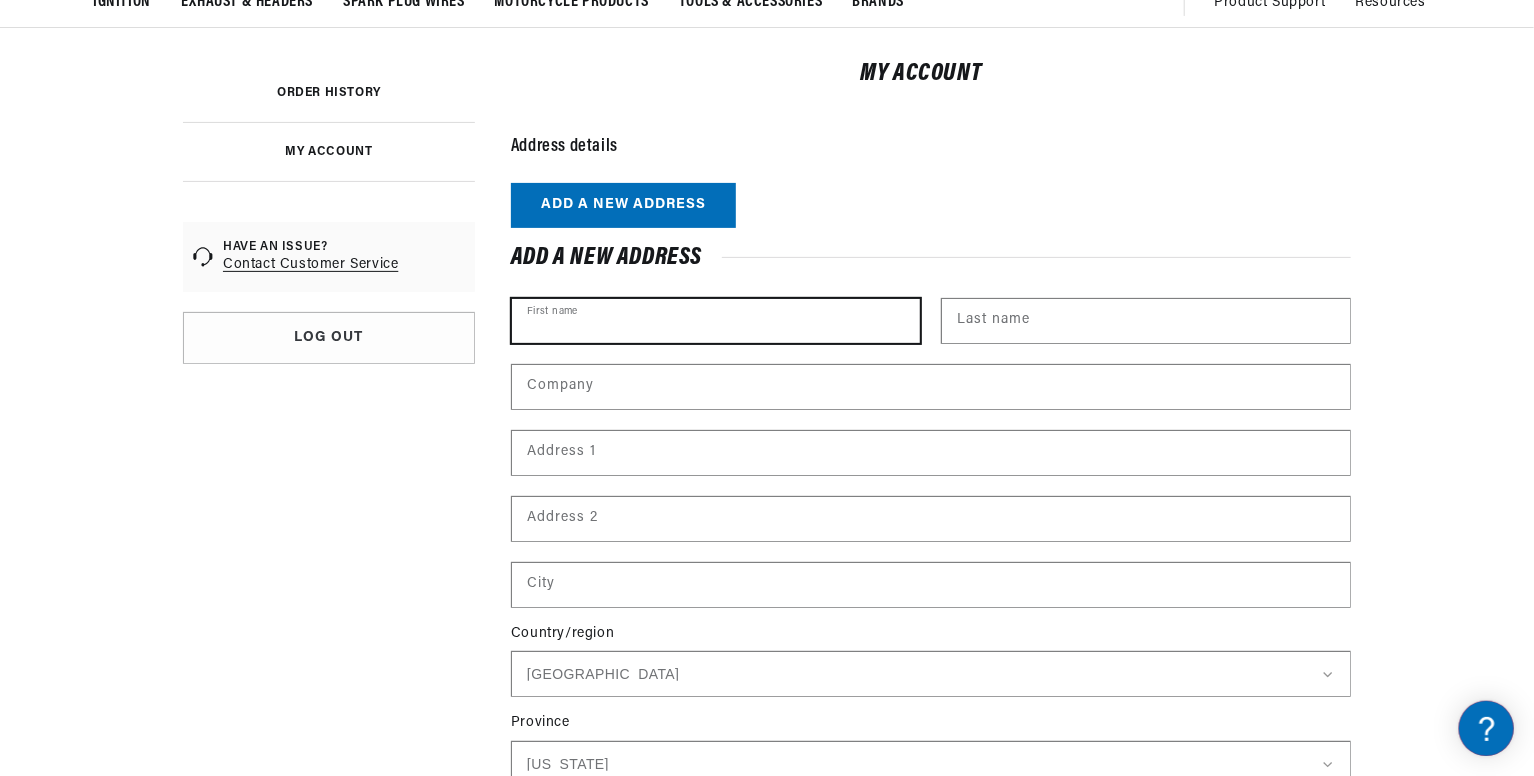 click on "First name" at bounding box center [716, 321] 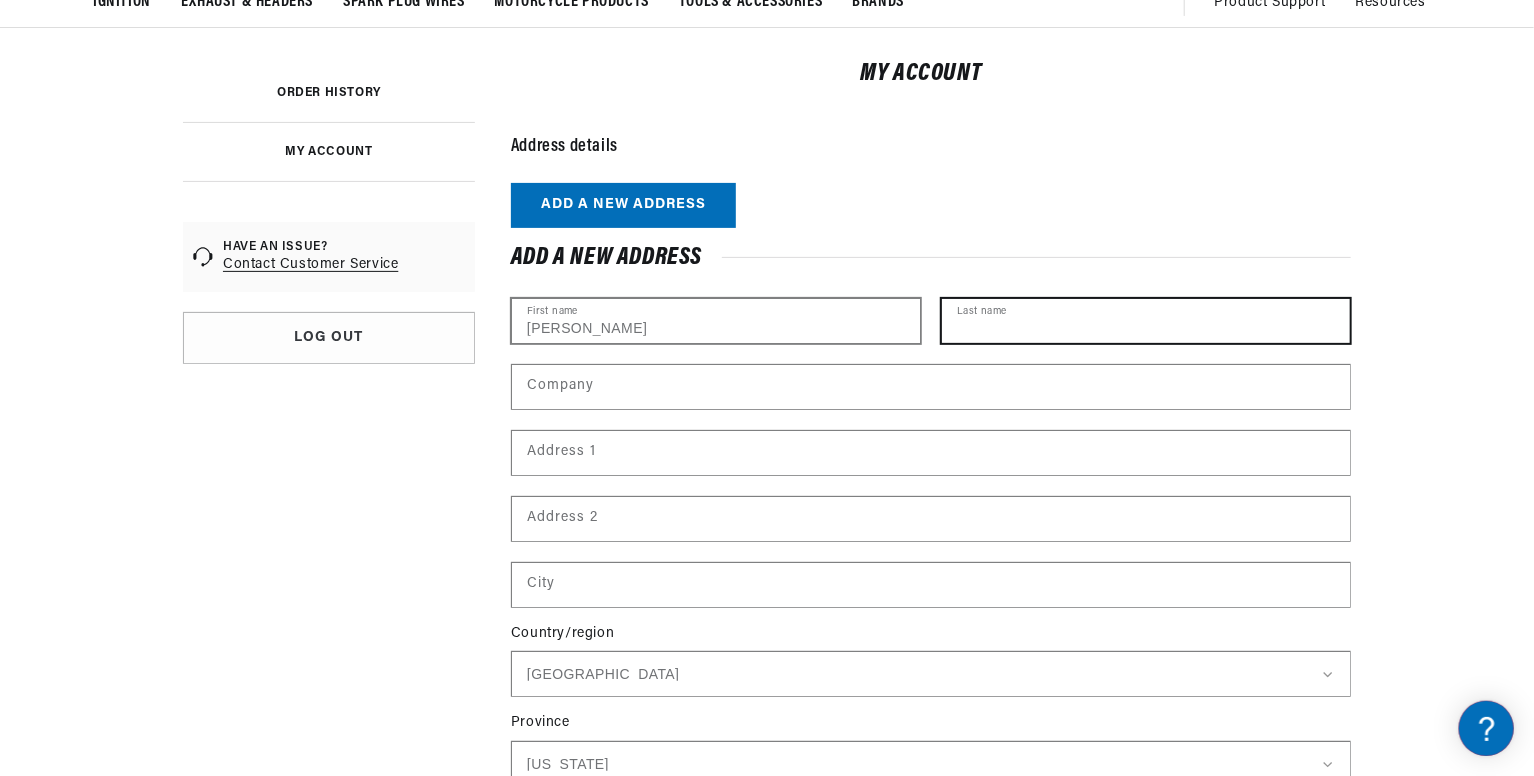 type on "Castillo" 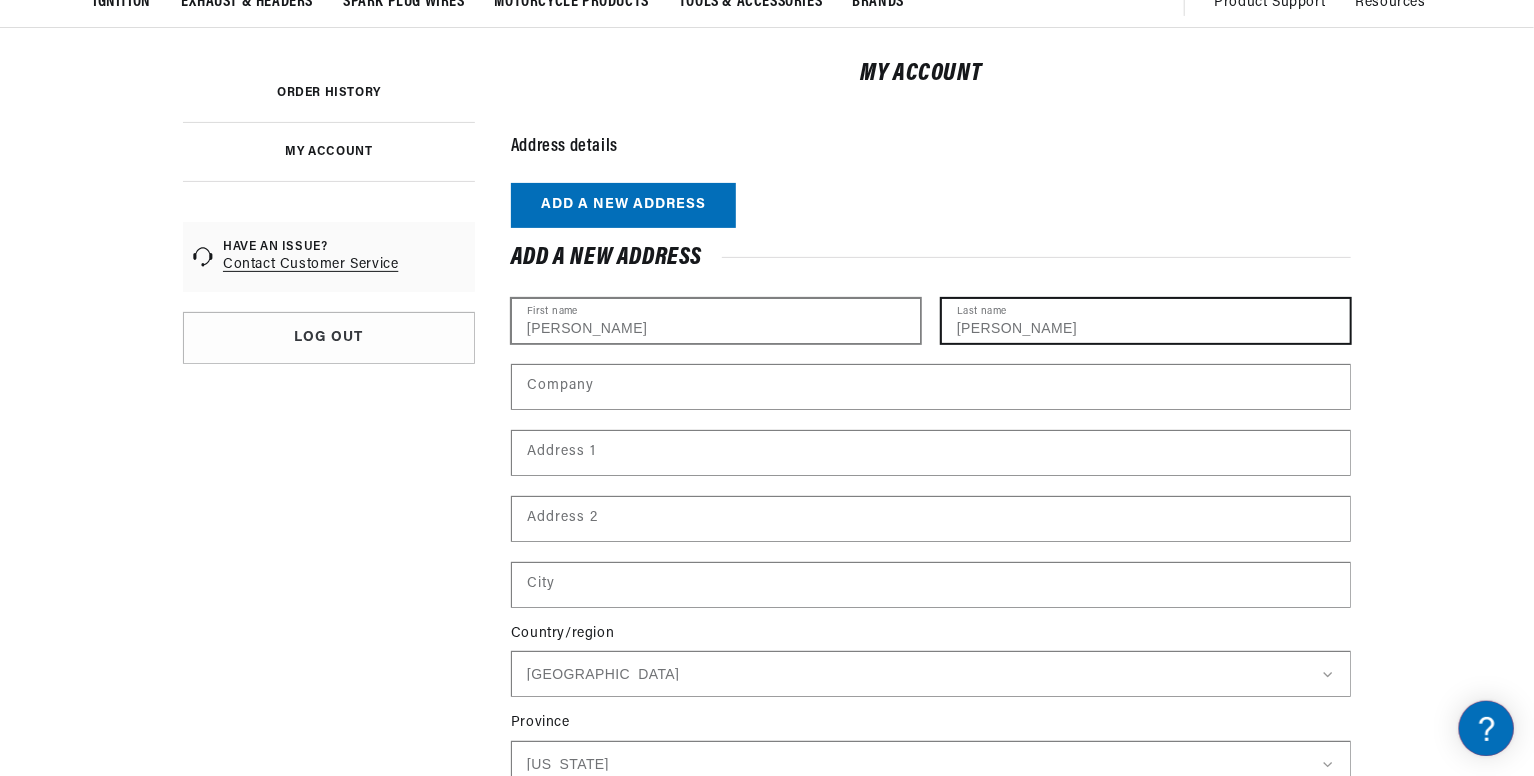 type on "1 AEROPOST WAY" 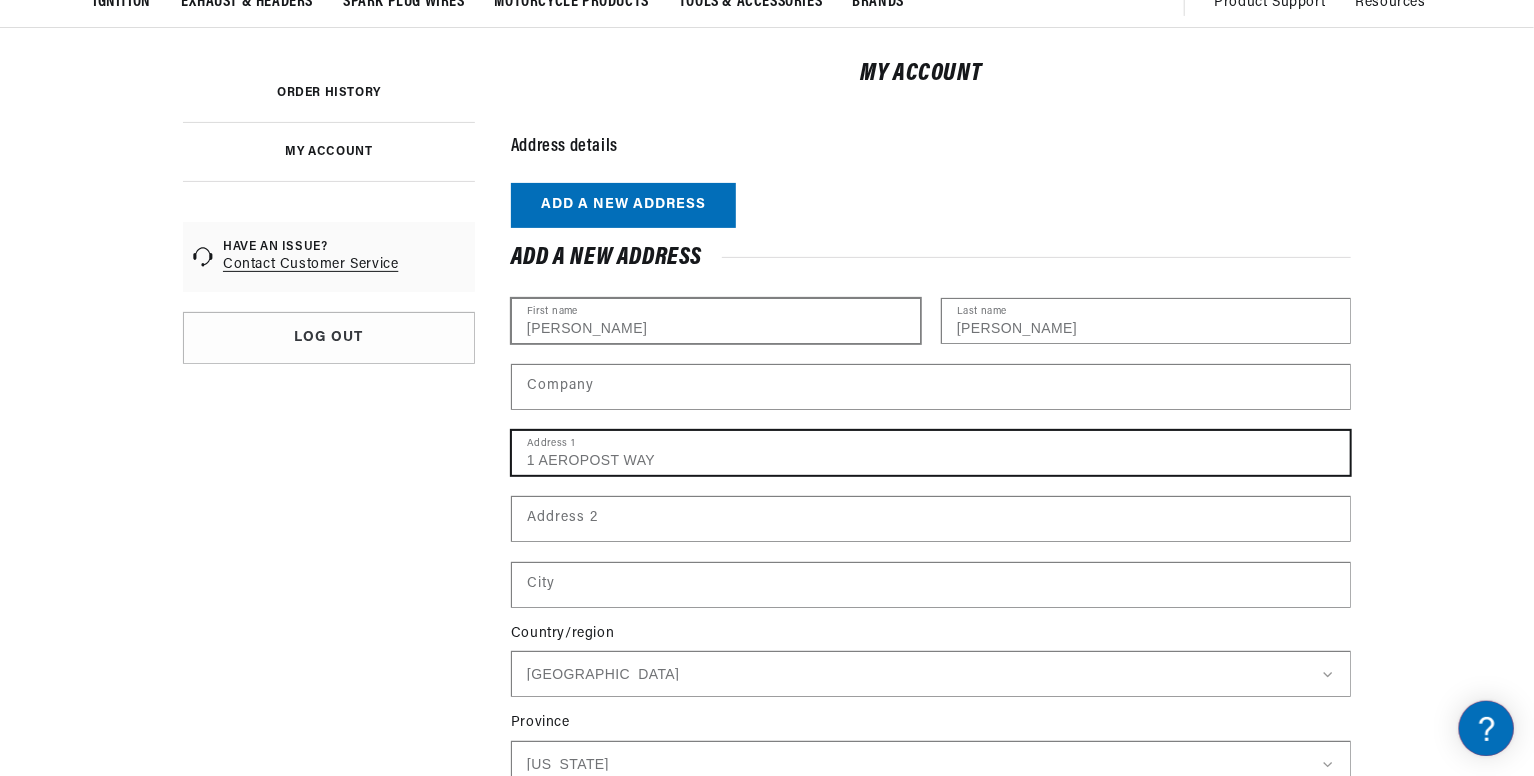 type on "SJO-5145" 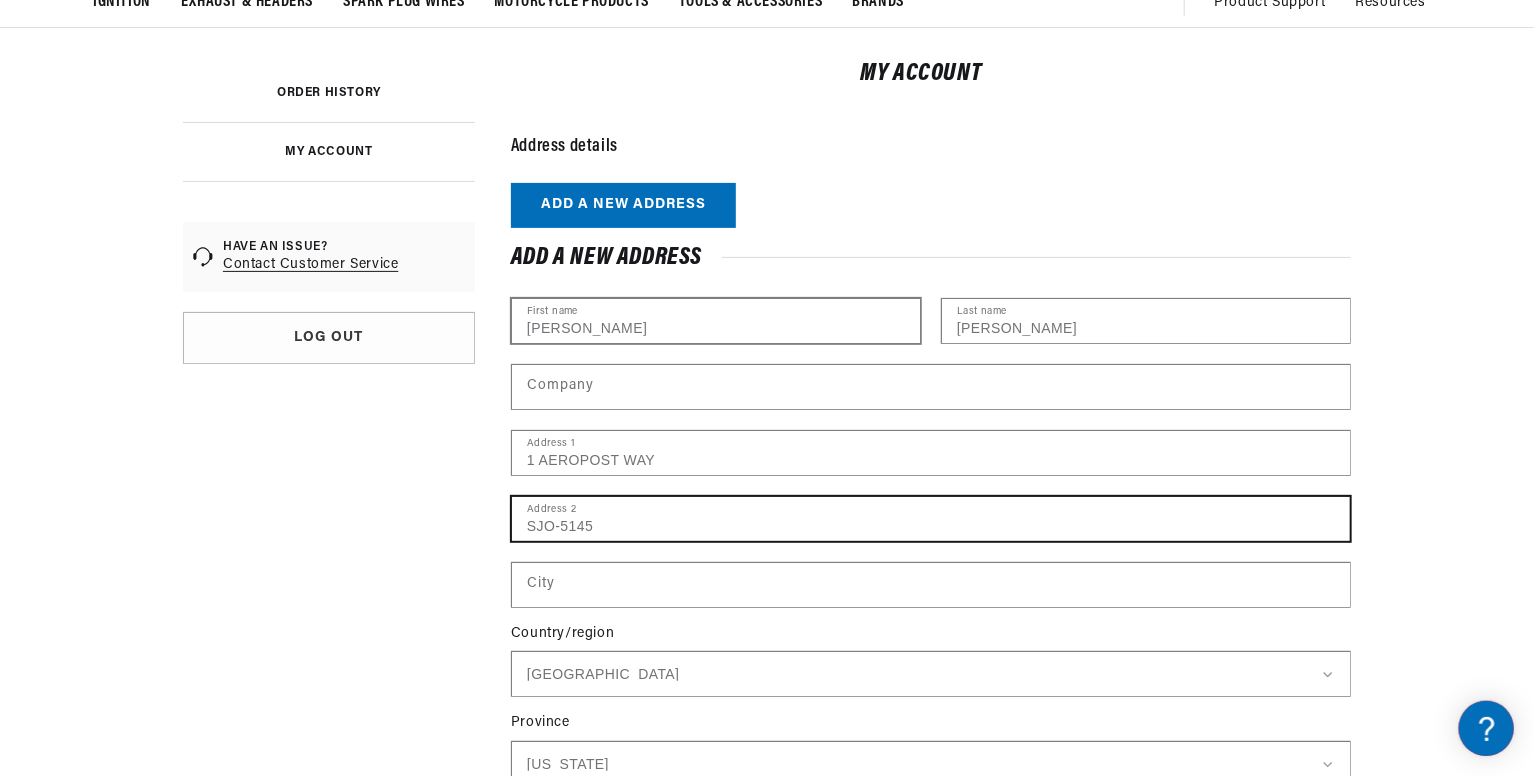type on "Miami" 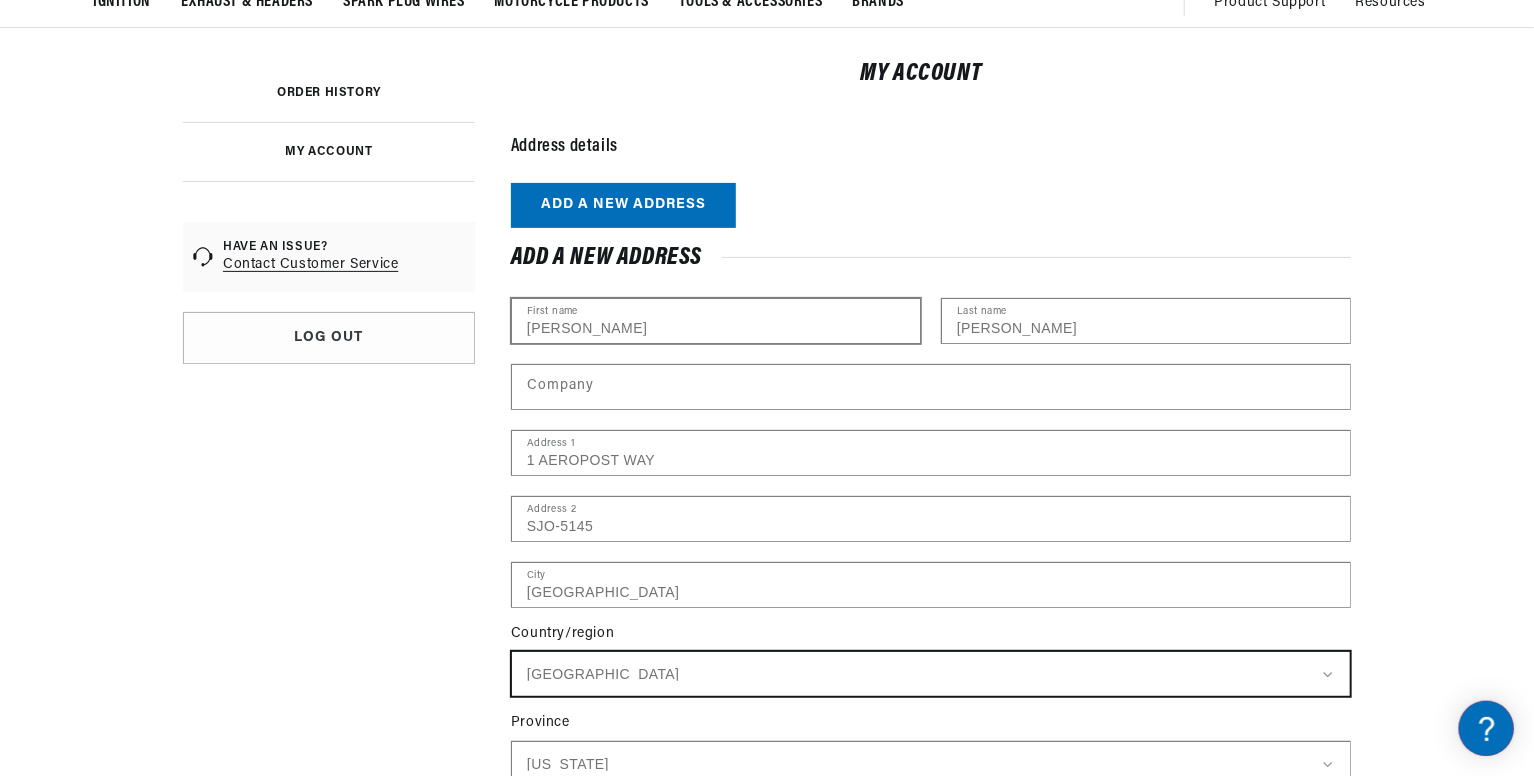 select on "Costa Rica" 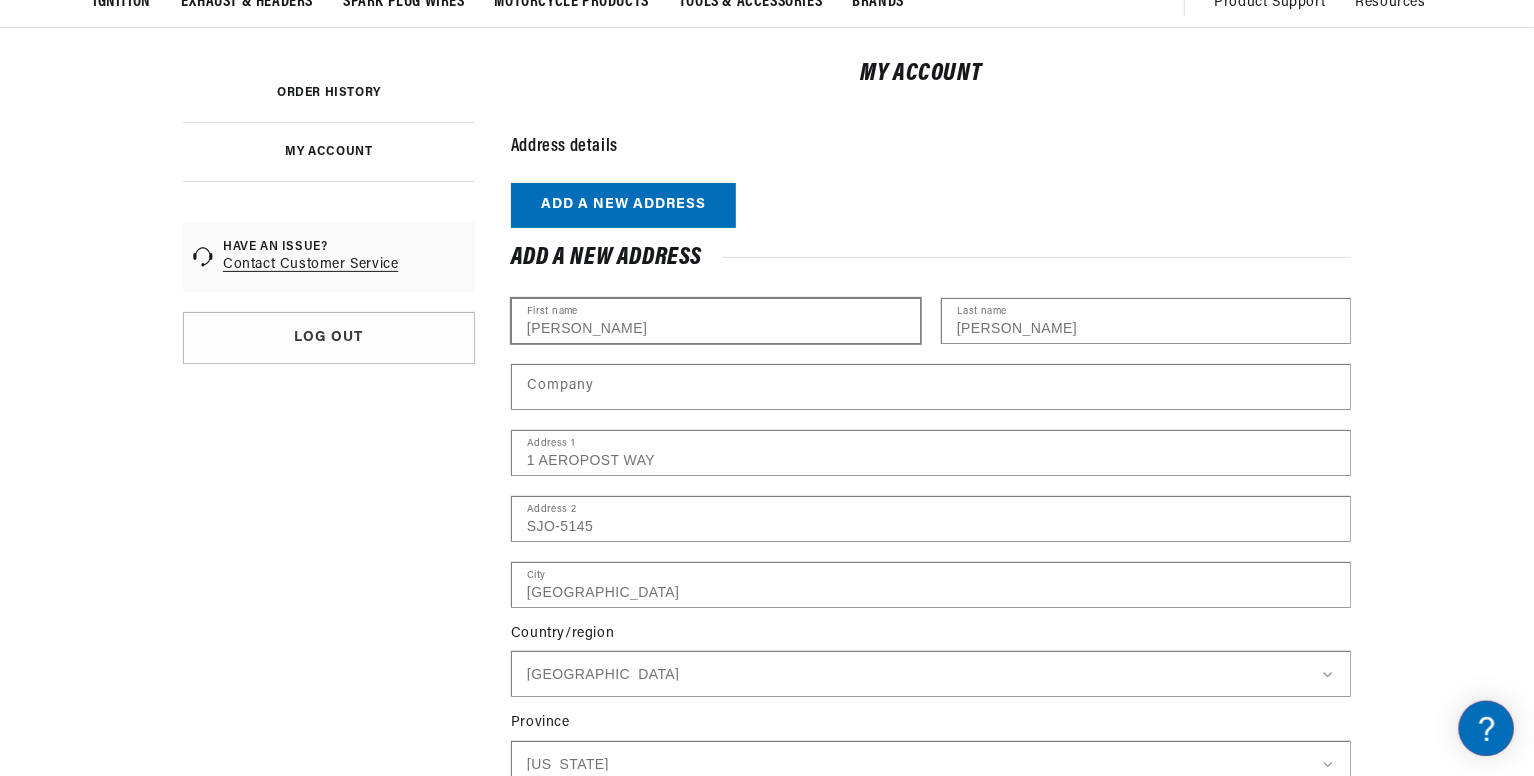 type on "33206-3206" 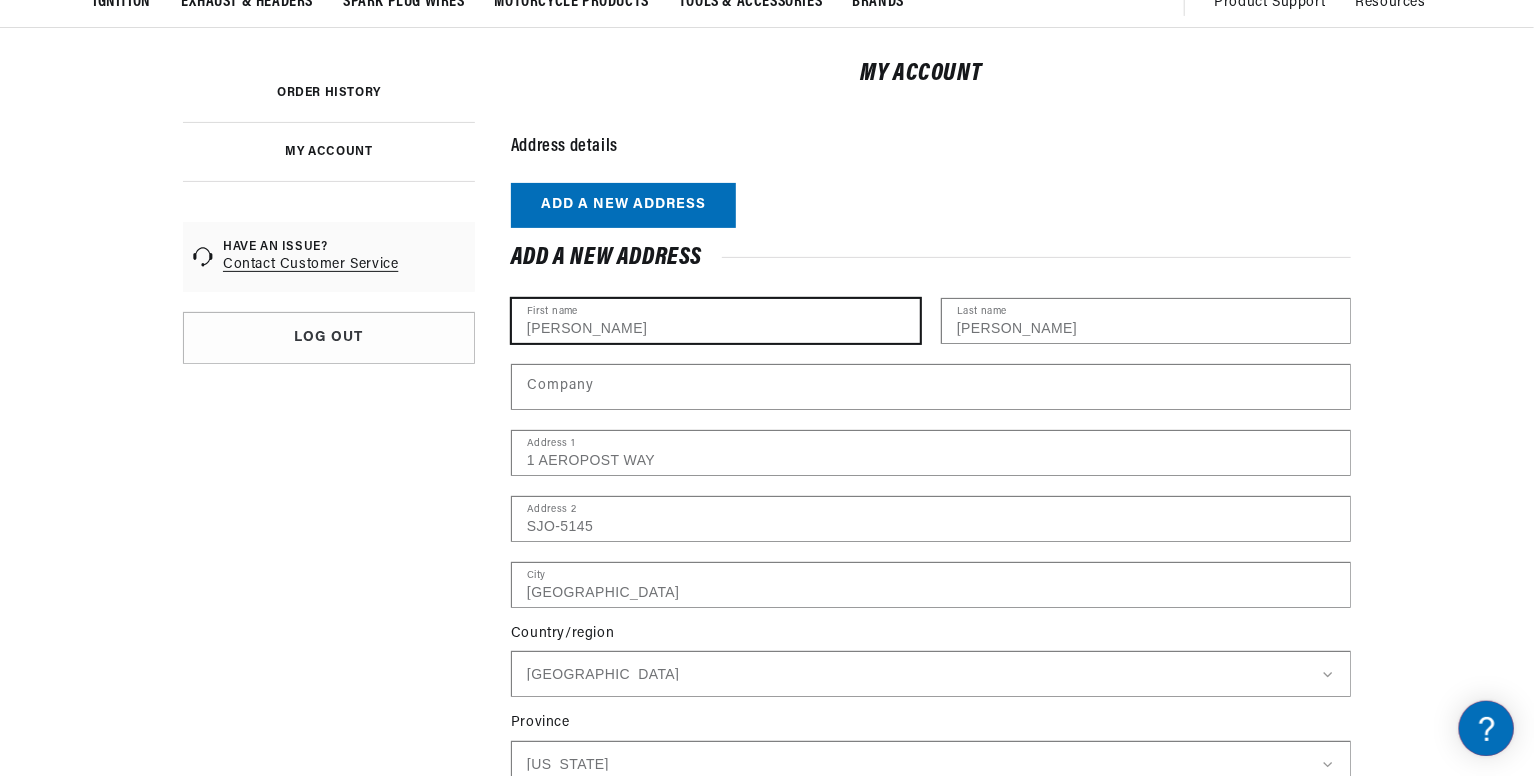 select 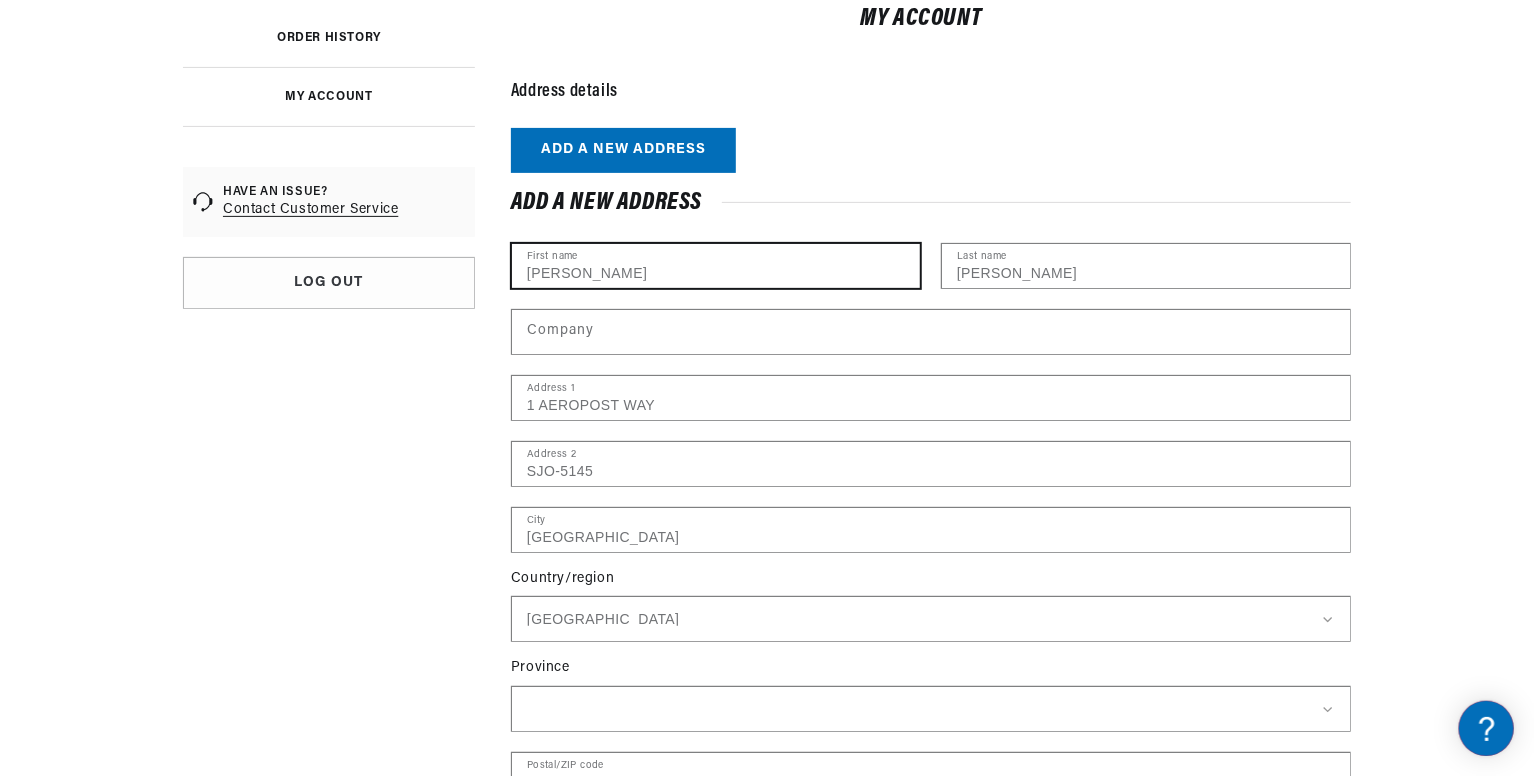 scroll, scrollTop: 300, scrollLeft: 0, axis: vertical 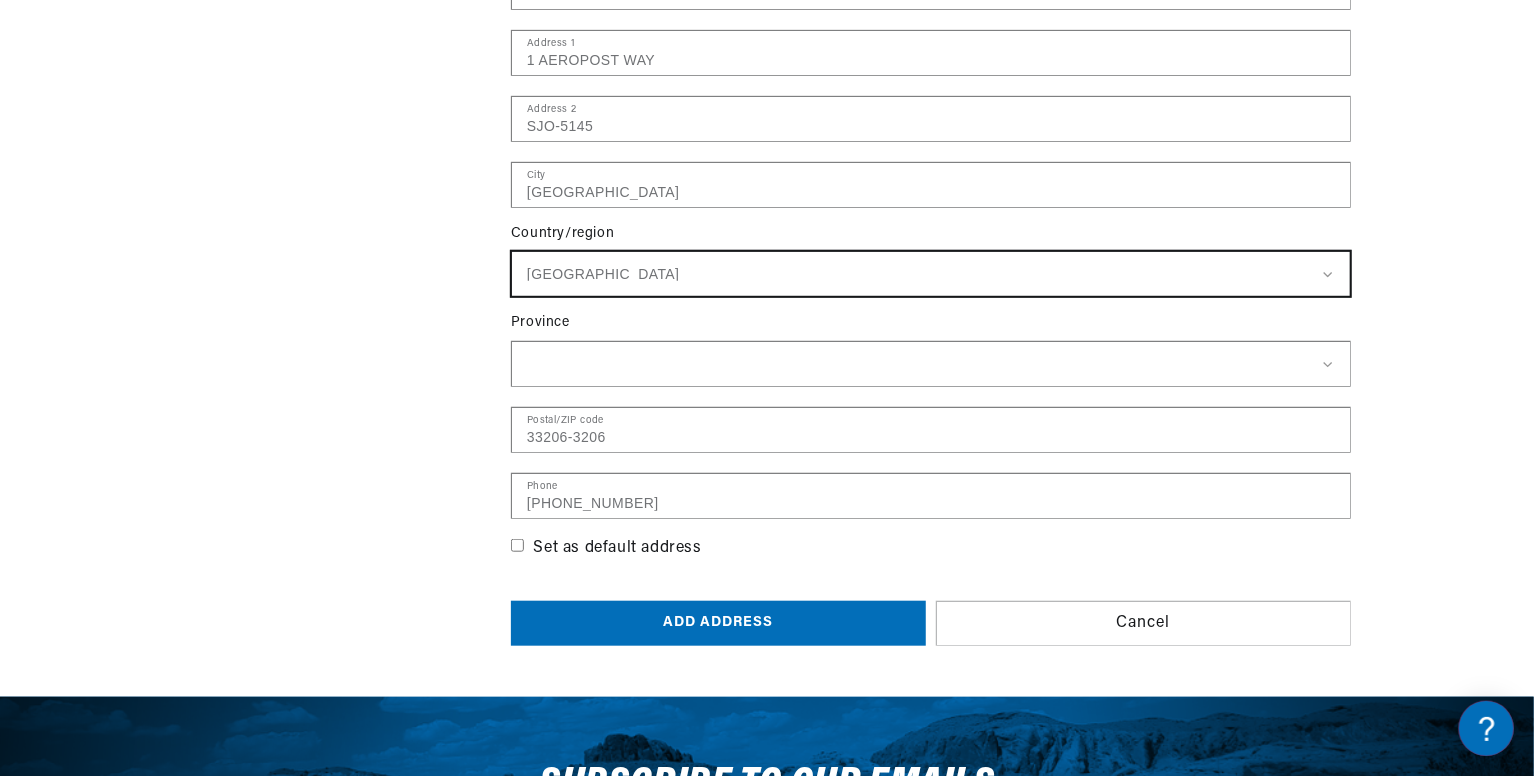 click on "United States
---
Afghanistan
Åland Islands
Albania
Algeria
Andorra
Angola
Anguilla
Antigua & Barbuda
Argentina
Armenia
Aruba
Ascension Island
Australia
Austria
Azerbaijan
Bahamas
Bahrain
Bangladesh
Barbados
Belarus
Belgium
Belize
Benin
Bermuda
Bhutan
Bolivia
Bosnia & Herzegovina
Botswana
Brazil
British Indian Ocean Territory
British Virgin Islands
Brunei
Bulgaria
Burkina Faso
Burundi
Cambodia
Cameroon
Canada
Cape Verde
Caribbean Netherlands
Cayman Islands
Central African Republic
Chad
Chile
China
Christmas Island
Cocos (Keeling) Islands
Colombia
Comoros
Congo - Brazzaville
Congo - Kinshasa
Cook Islands
Costa Rica
Croatia
Curaçao
Cyprus
Czechia
Côte d’Ivoire
Denmark
Djibouti
Dominica
Dominican Republic
Ecuador
Egypt
El Salvador
Equatorial Guinea
Eritrea
Estonia
Eswatini
Ethiopia
Falkland Islands
Faroe Islands
Fiji
Finland
France" at bounding box center [931, 274] 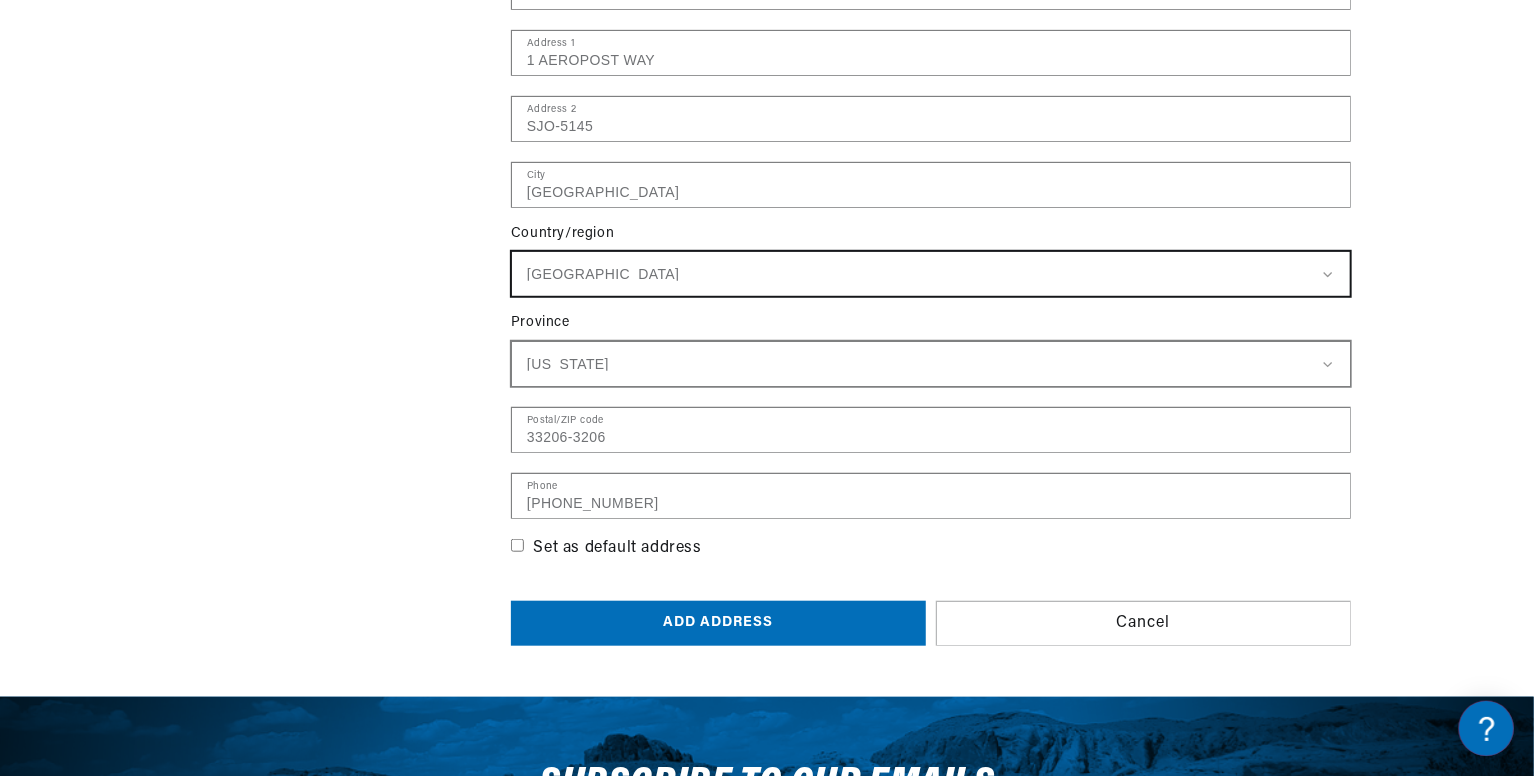 scroll, scrollTop: 0, scrollLeft: 2362, axis: horizontal 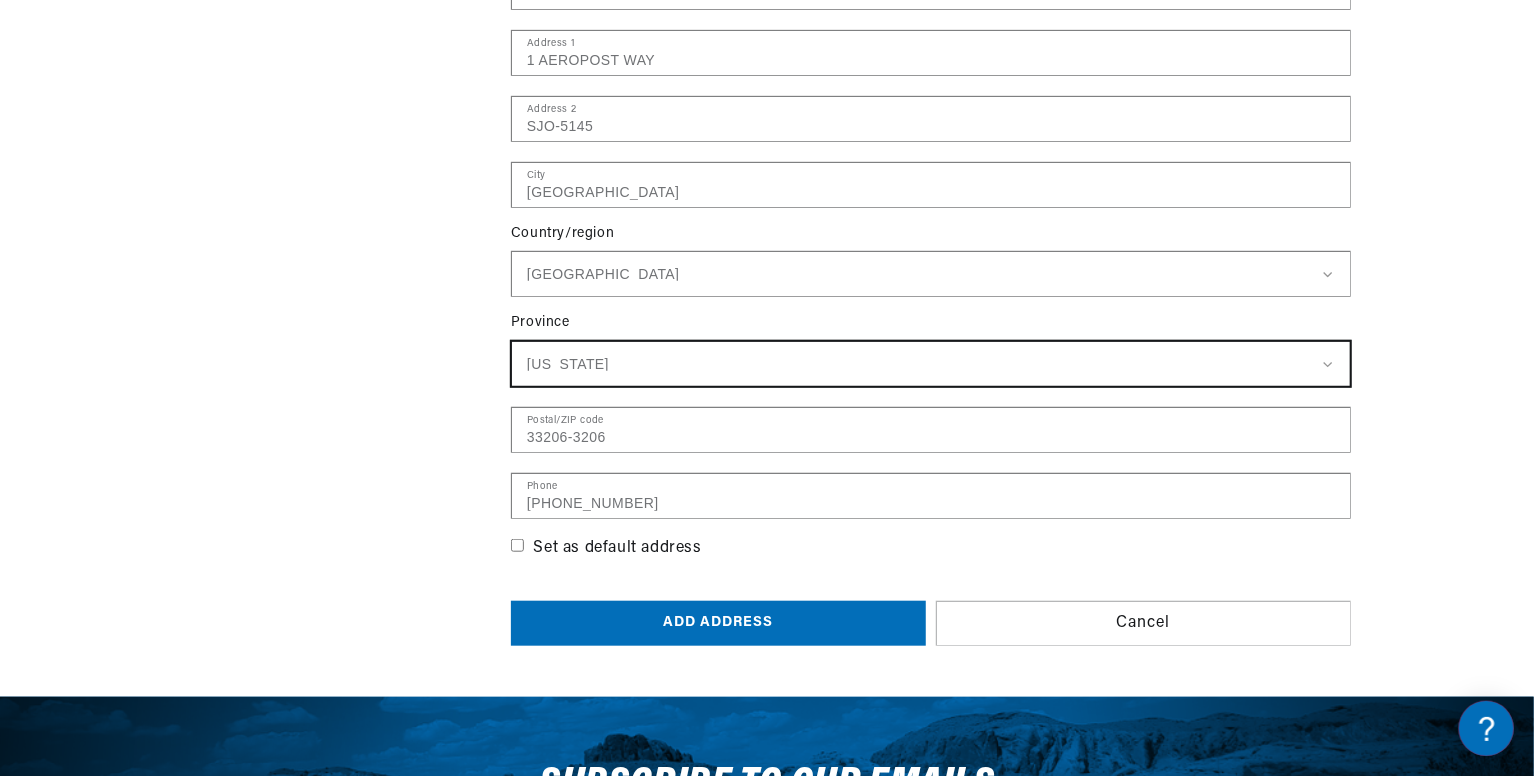 click on "Alabama Alaska American Samoa Arizona Arkansas Armed Forces Americas Armed Forces Europe Armed Forces Pacific California Colorado Connecticut Delaware Washington DC Micronesia Florida Georgia Guam Hawaii Idaho Illinois Indiana Iowa Kansas Kentucky Louisiana Maine Marshall Islands Maryland Massachusetts Michigan Minnesota Mississippi Missouri Montana Nebraska Nevada New Hampshire New Jersey New Mexico New York North Carolina North Dakota Northern Mariana Islands Ohio Oklahoma Oregon Palau Pennsylvania Puerto Rico Rhode Island South Carolina South Dakota Tennessee Texas Utah Vermont U.S. Virgin Islands Virginia Washington West Virginia Wisconsin Wyoming" at bounding box center [931, 364] 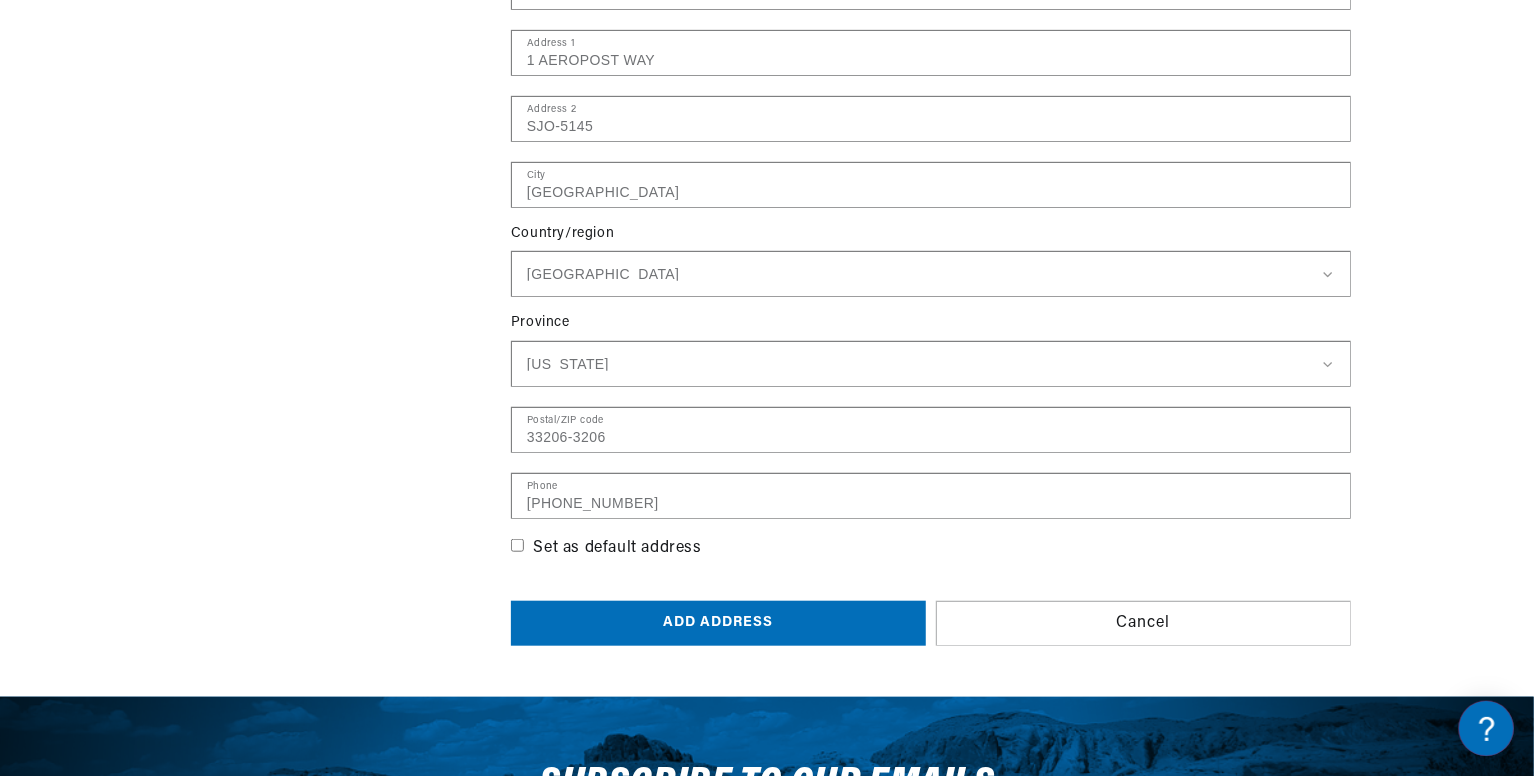 click on "Set as default address" at bounding box center (517, 545) 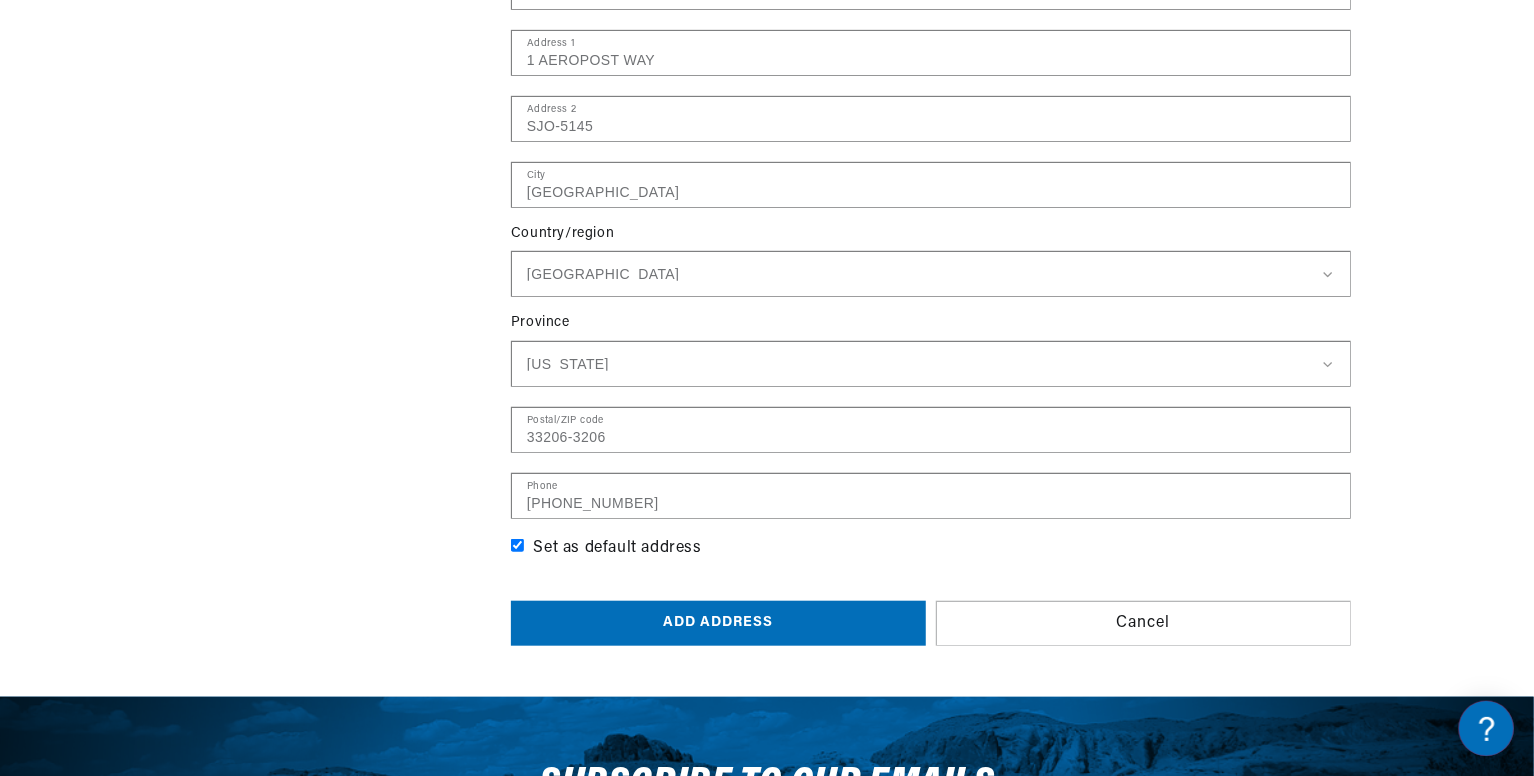 scroll, scrollTop: 0, scrollLeft: 0, axis: both 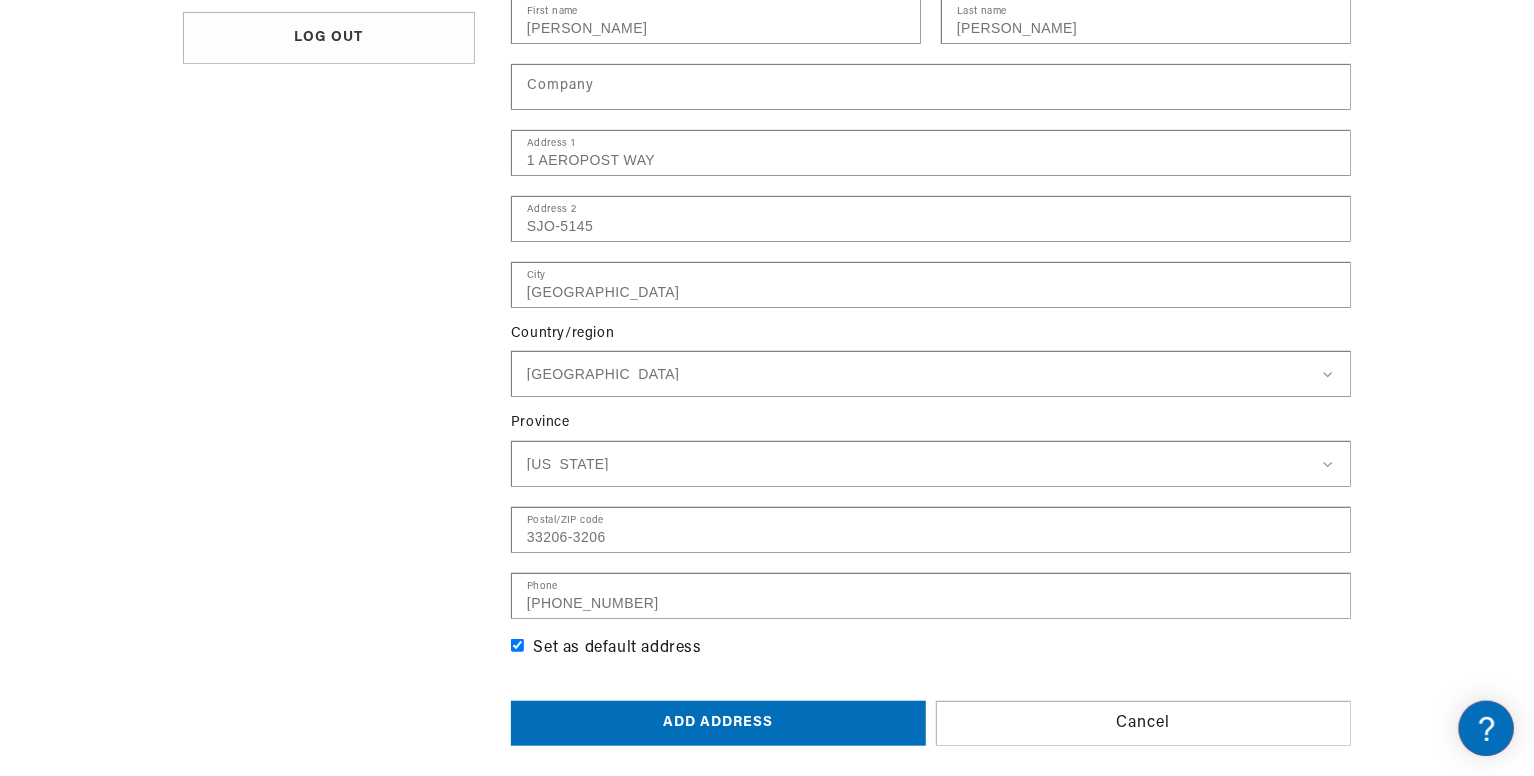 click on "Add address" at bounding box center (718, 723) 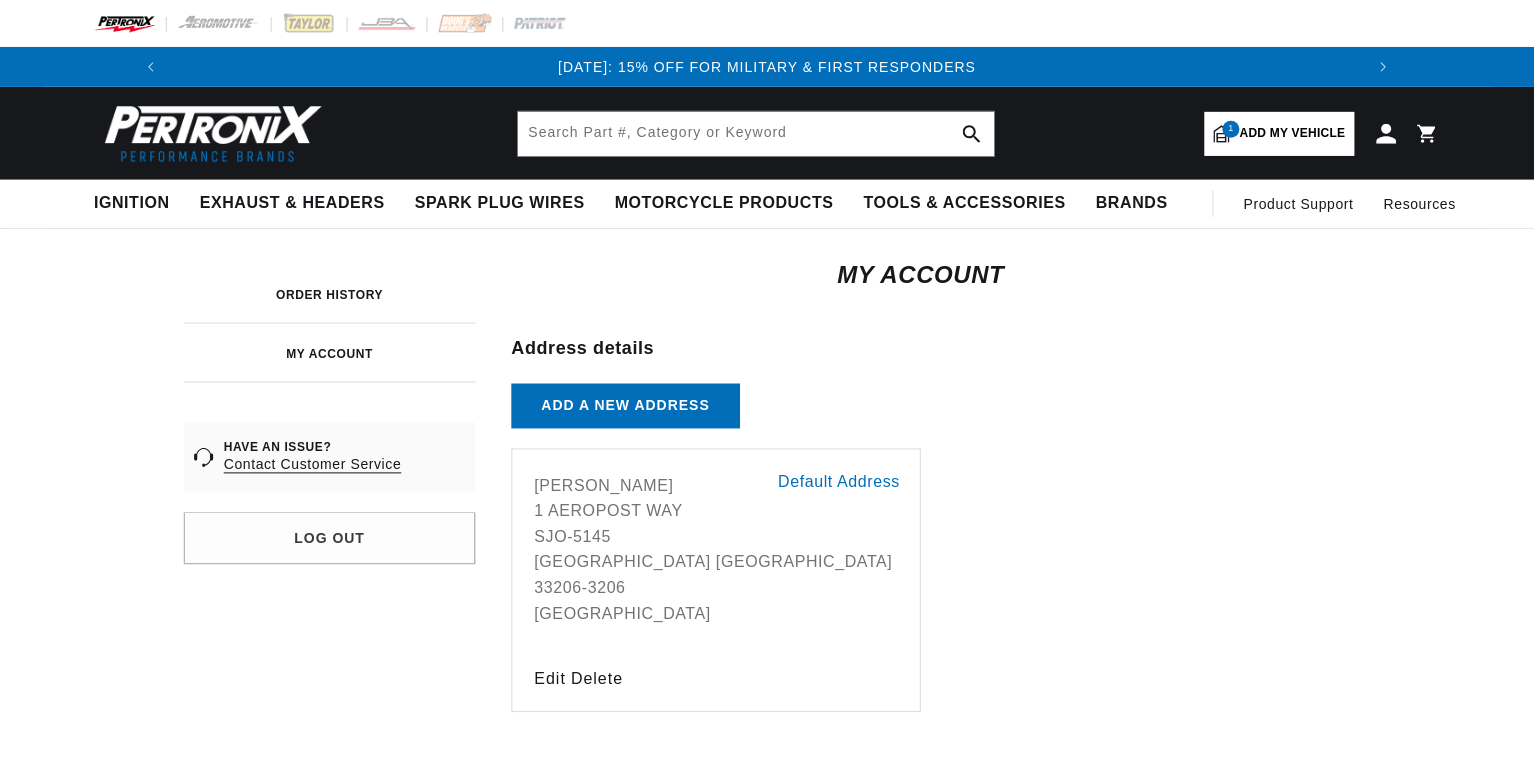 scroll, scrollTop: 0, scrollLeft: 0, axis: both 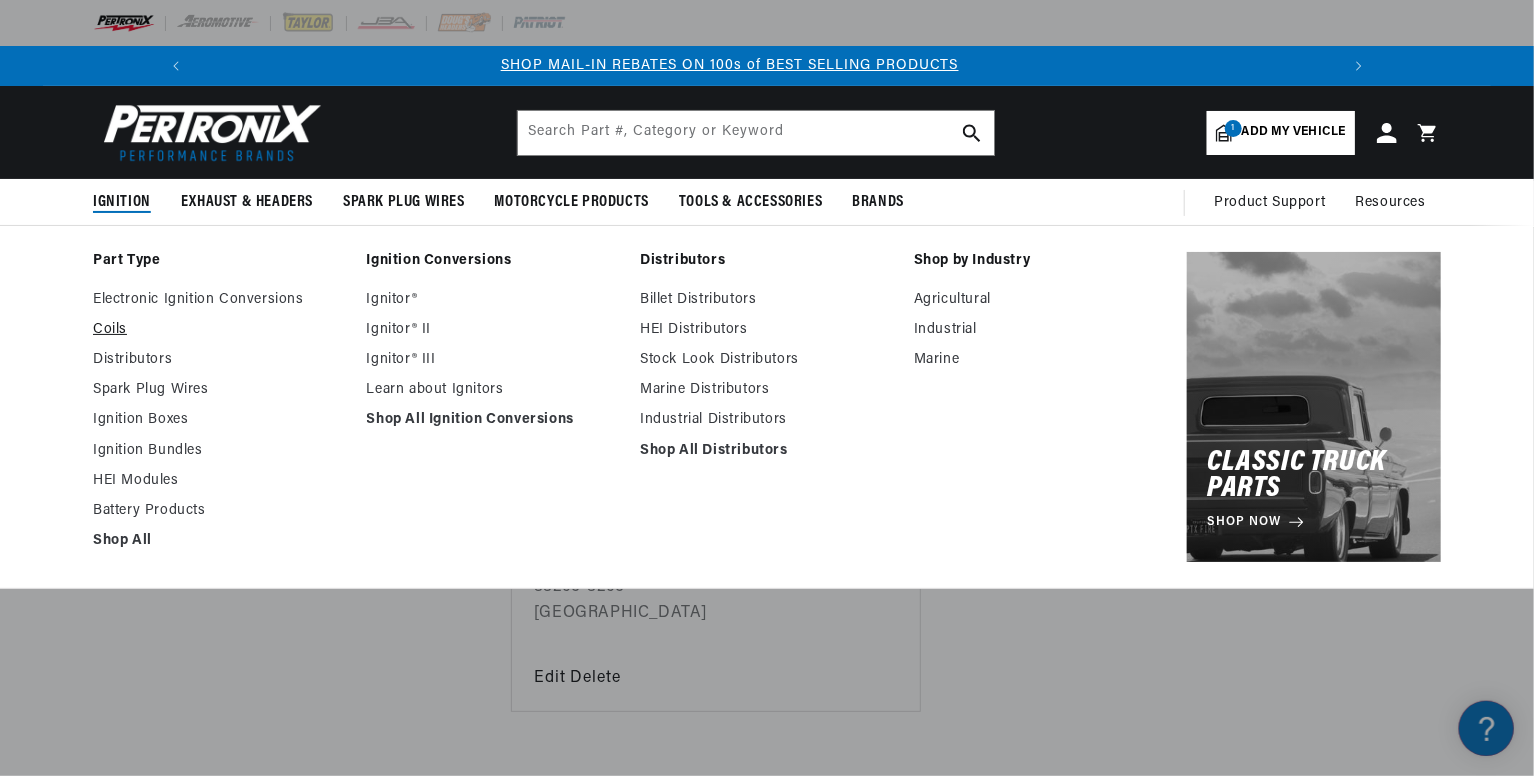 click on "Coils" at bounding box center [220, 330] 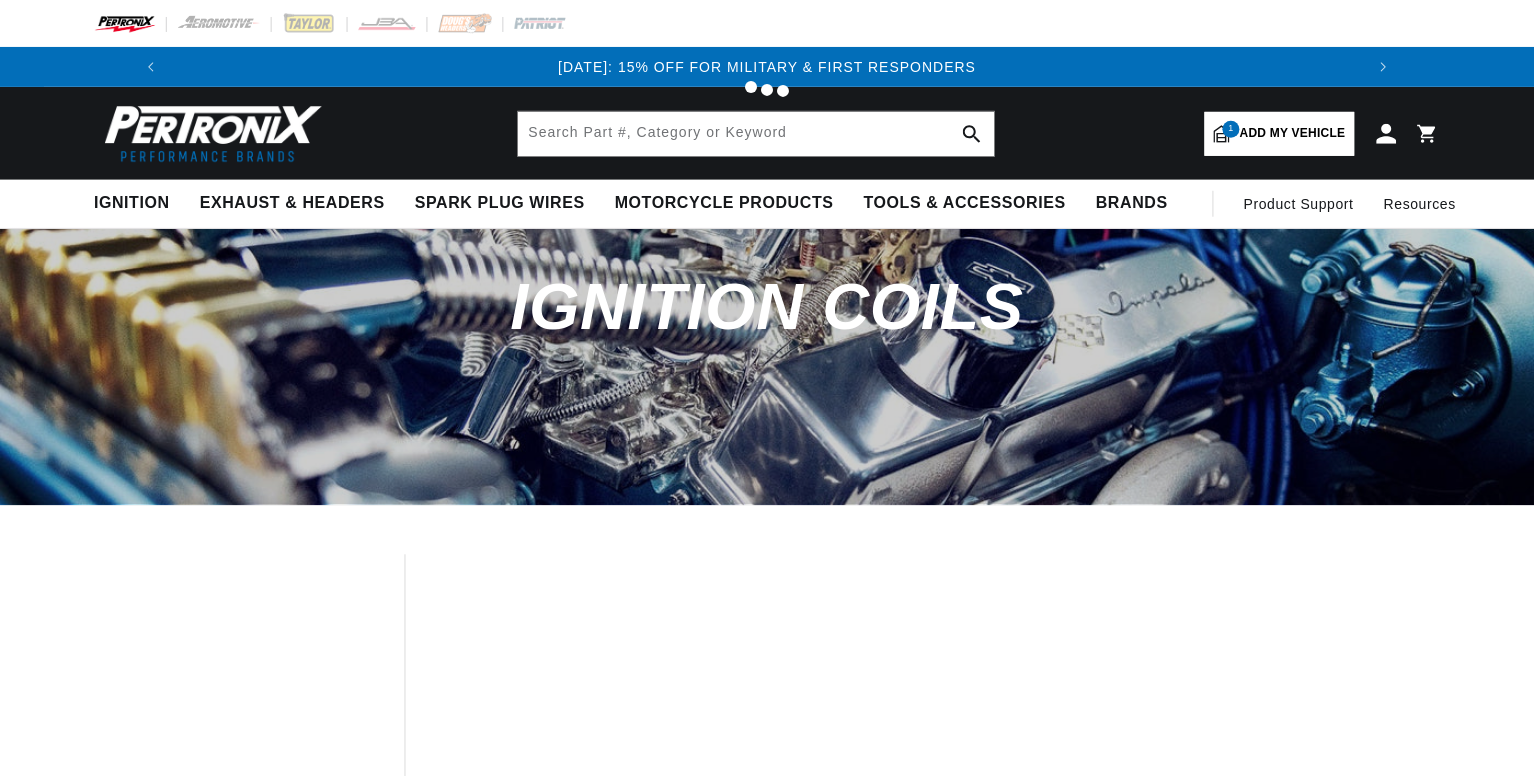 scroll, scrollTop: 0, scrollLeft: 0, axis: both 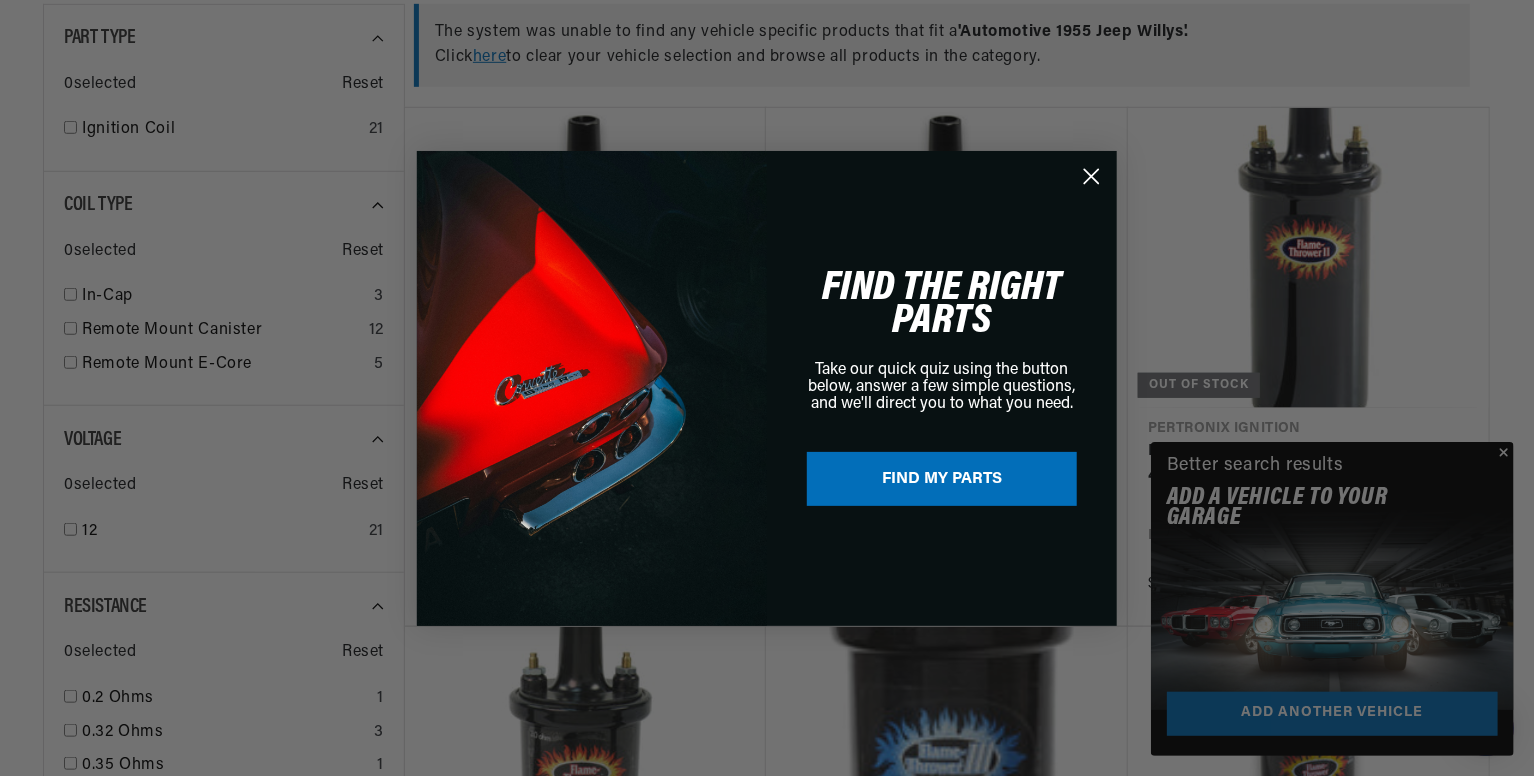 click on "Close dialog FIND THE RIGHT PARTS Take our quick quiz using the button below, answer a few simple questions, and we'll direct you to what you need. FIND MY PARTS Submit" at bounding box center [767, 388] 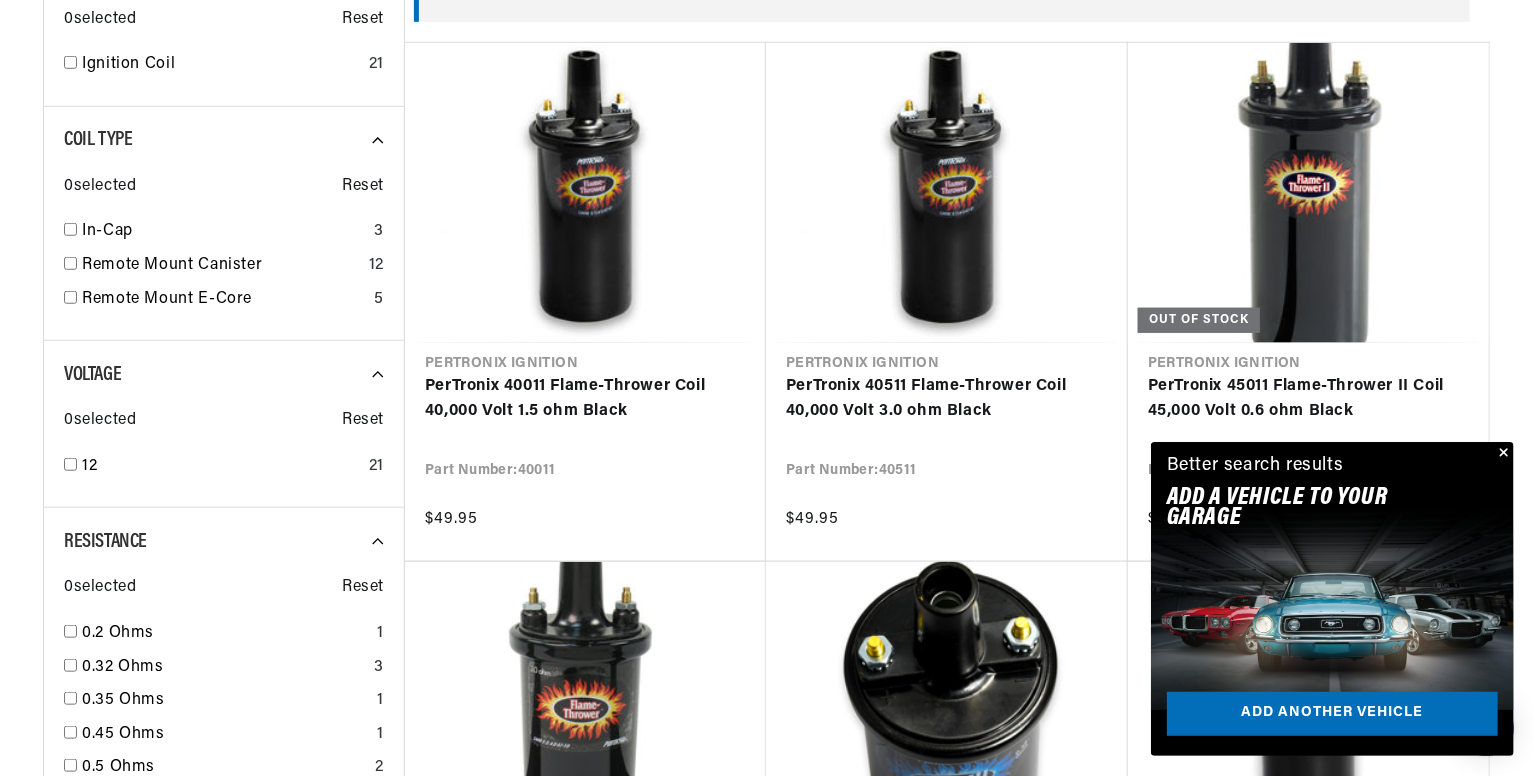 scroll, scrollTop: 700, scrollLeft: 0, axis: vertical 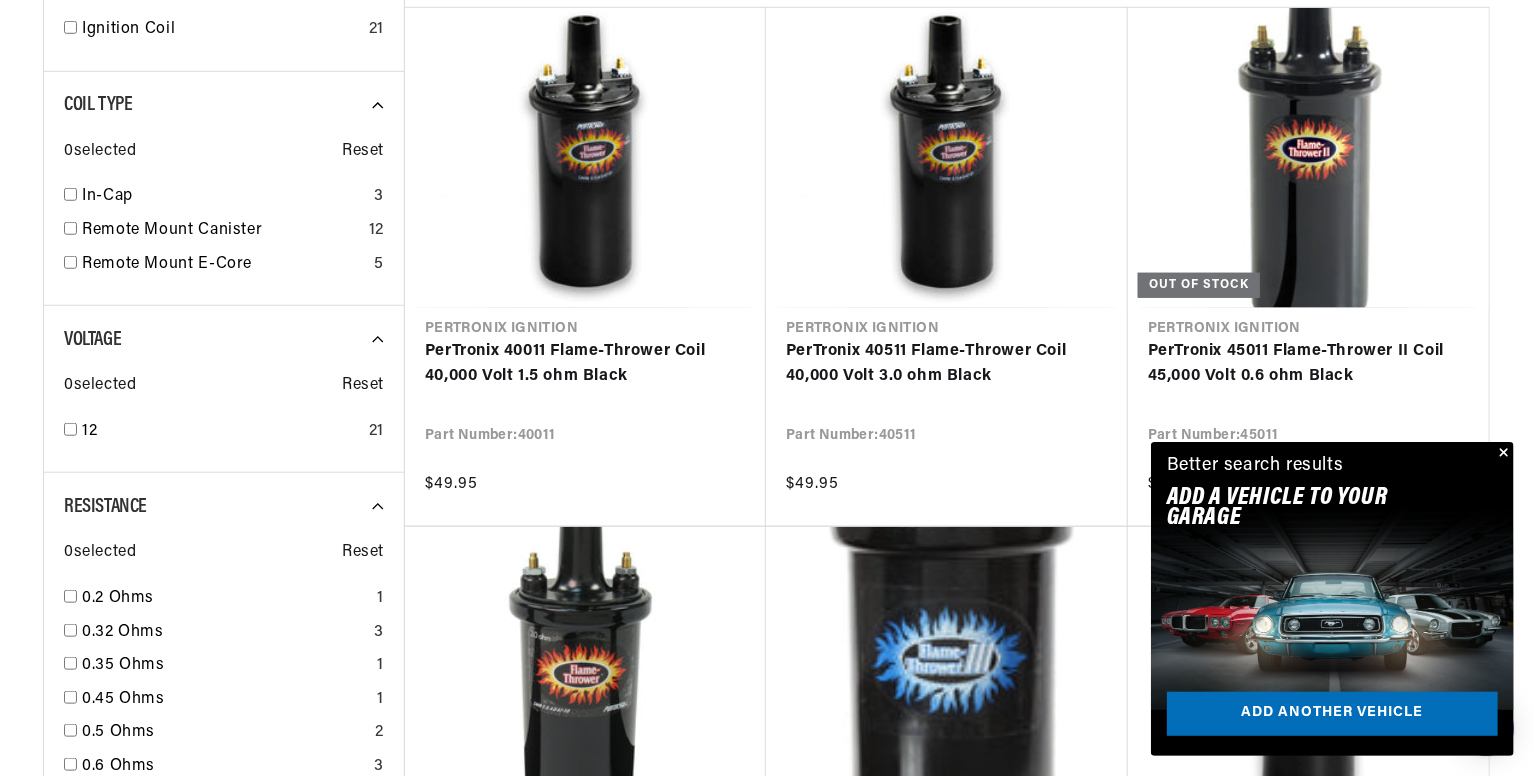 click at bounding box center [1502, 454] 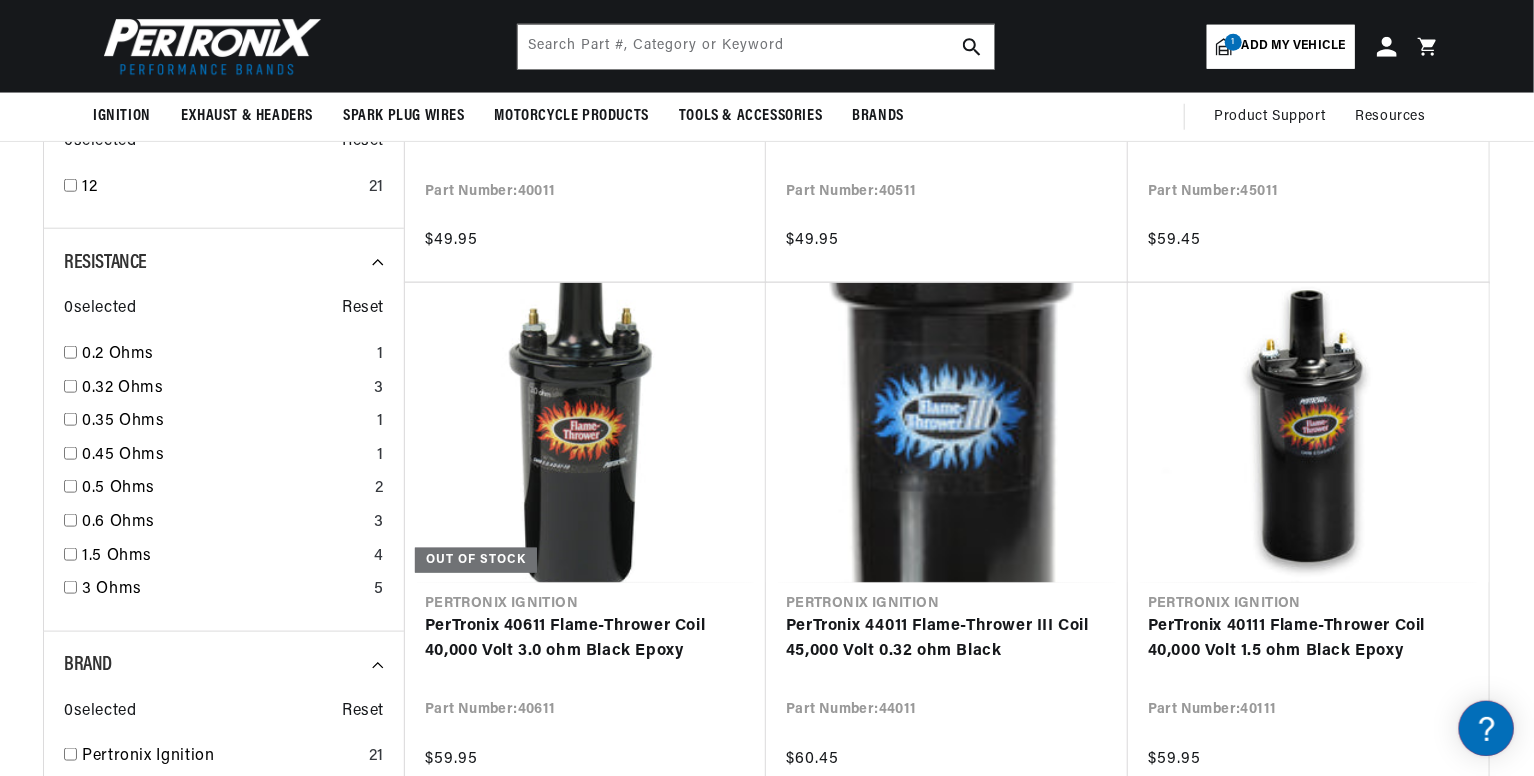 scroll, scrollTop: 700, scrollLeft: 0, axis: vertical 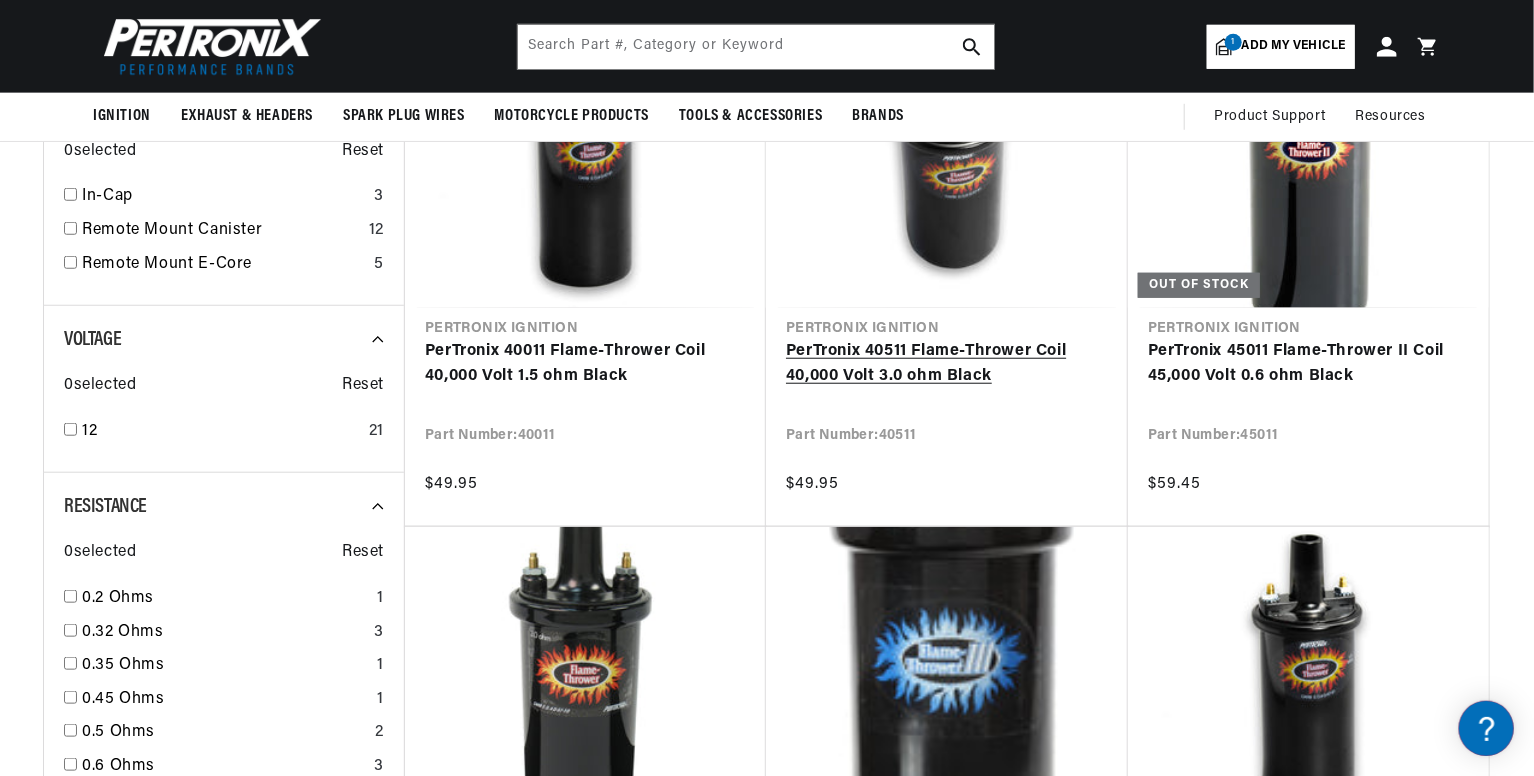 click on "PerTronix 40511 Flame-Thrower Coil 40,000 Volt 3.0 ohm Black" at bounding box center (947, 364) 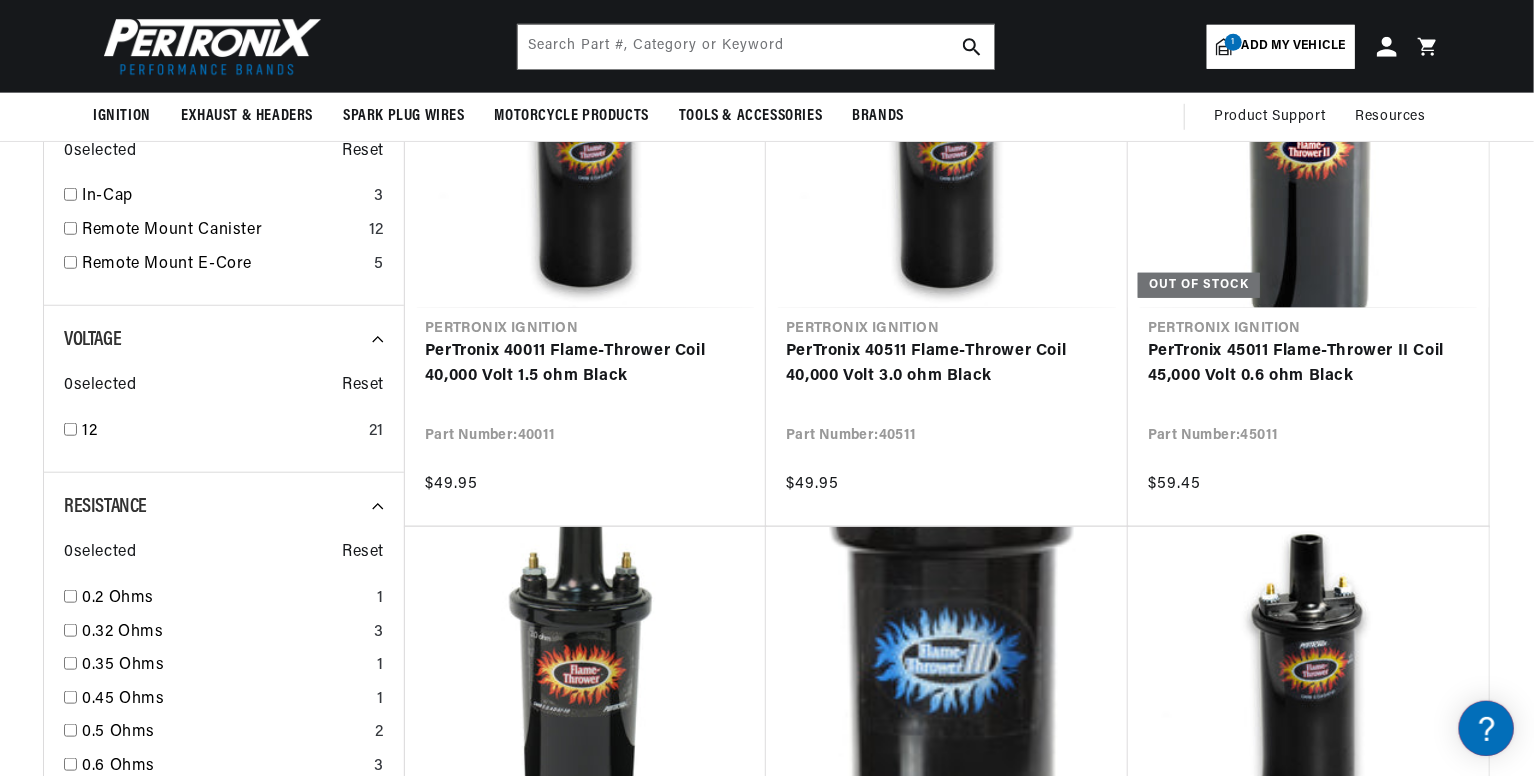 scroll, scrollTop: 0, scrollLeft: 2362, axis: horizontal 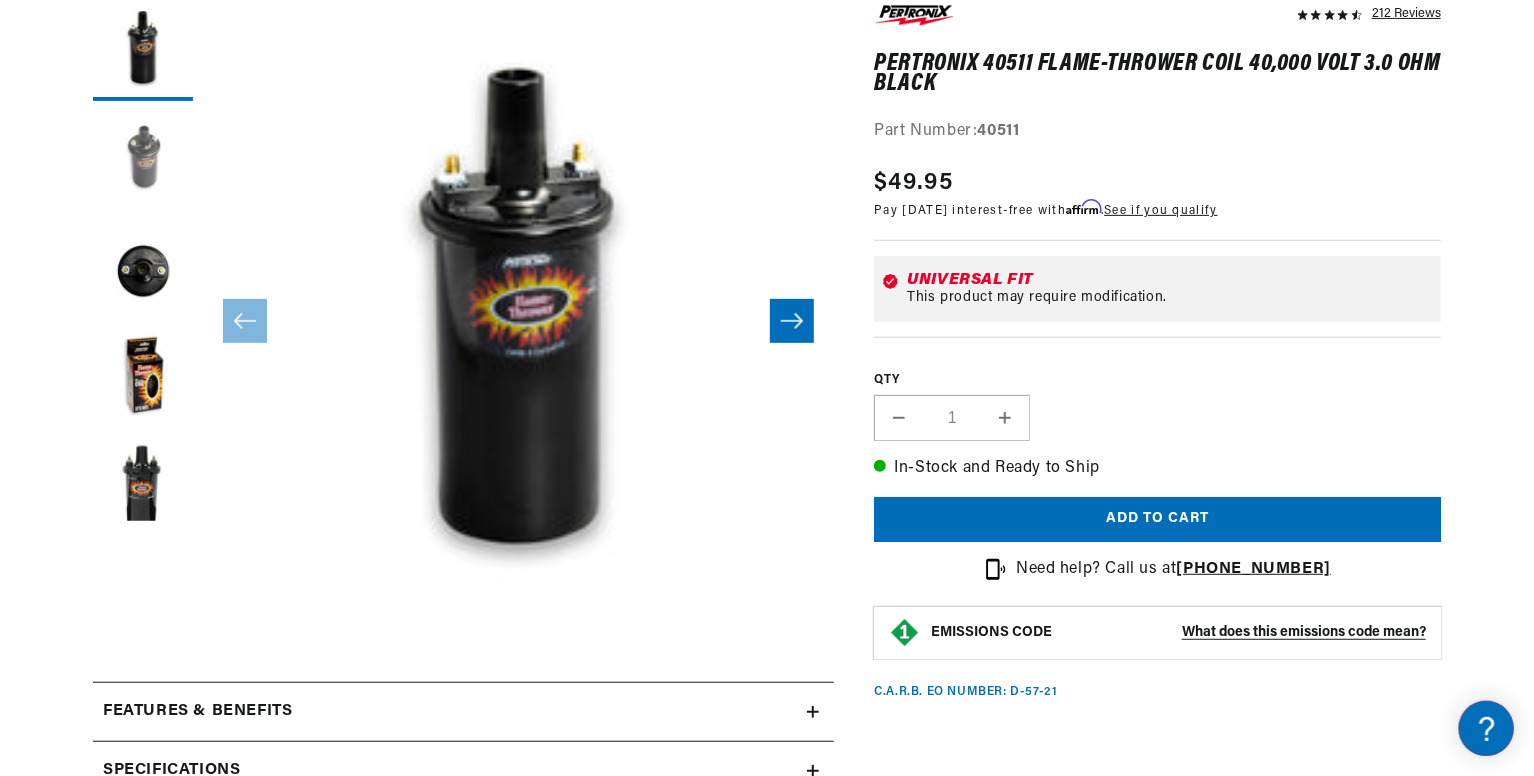 click at bounding box center [143, 161] 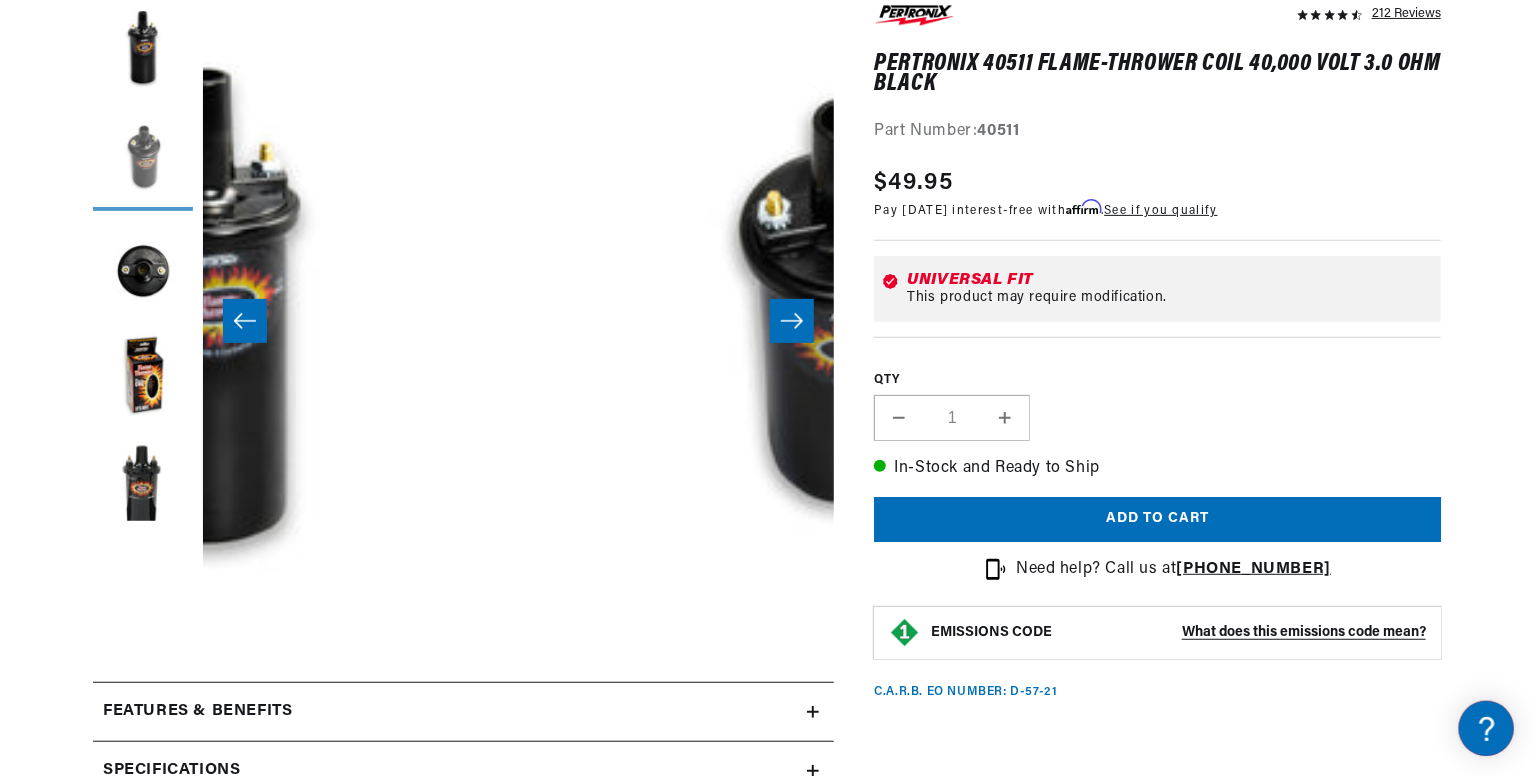 scroll, scrollTop: 0, scrollLeft: 631, axis: horizontal 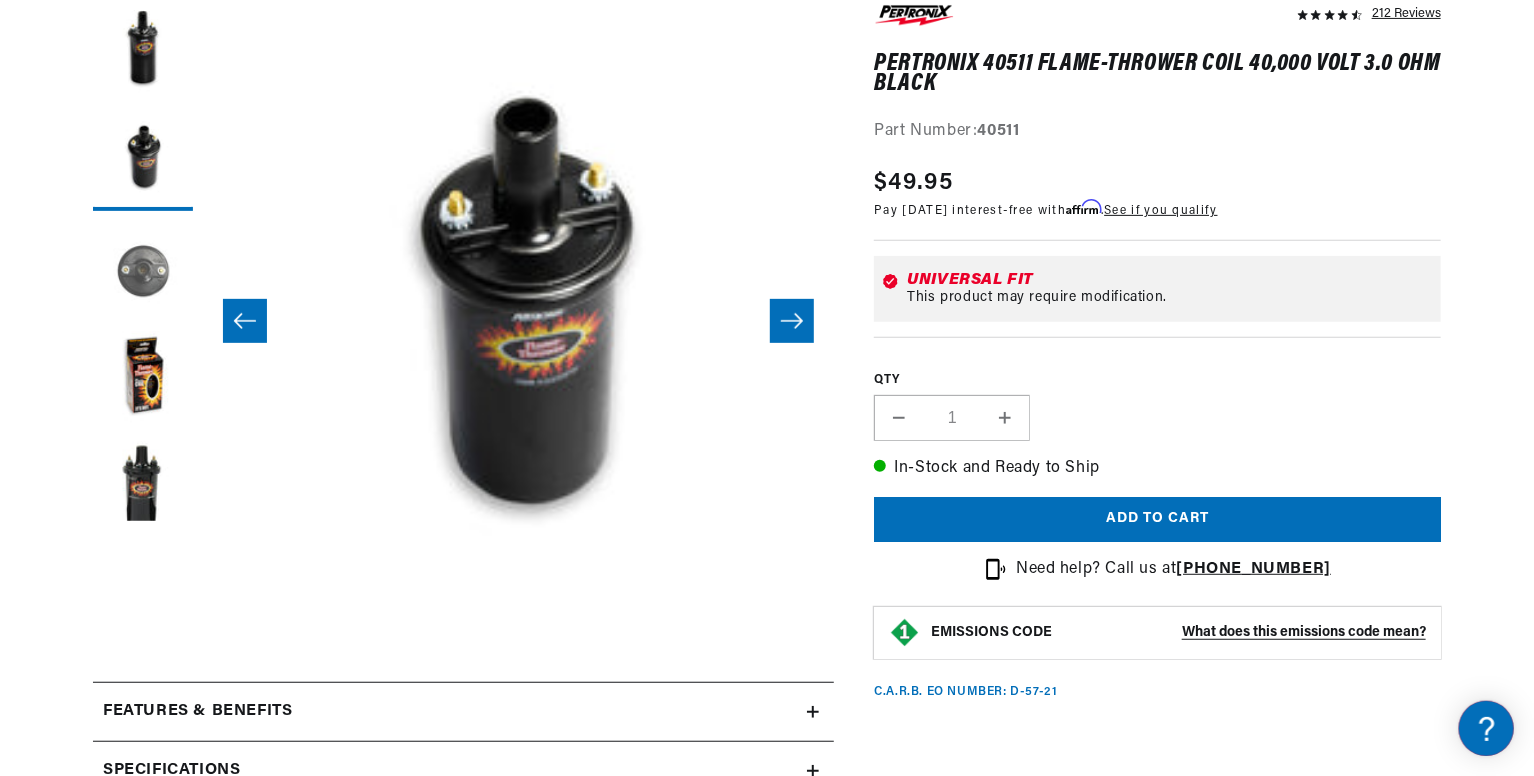 click at bounding box center (143, 271) 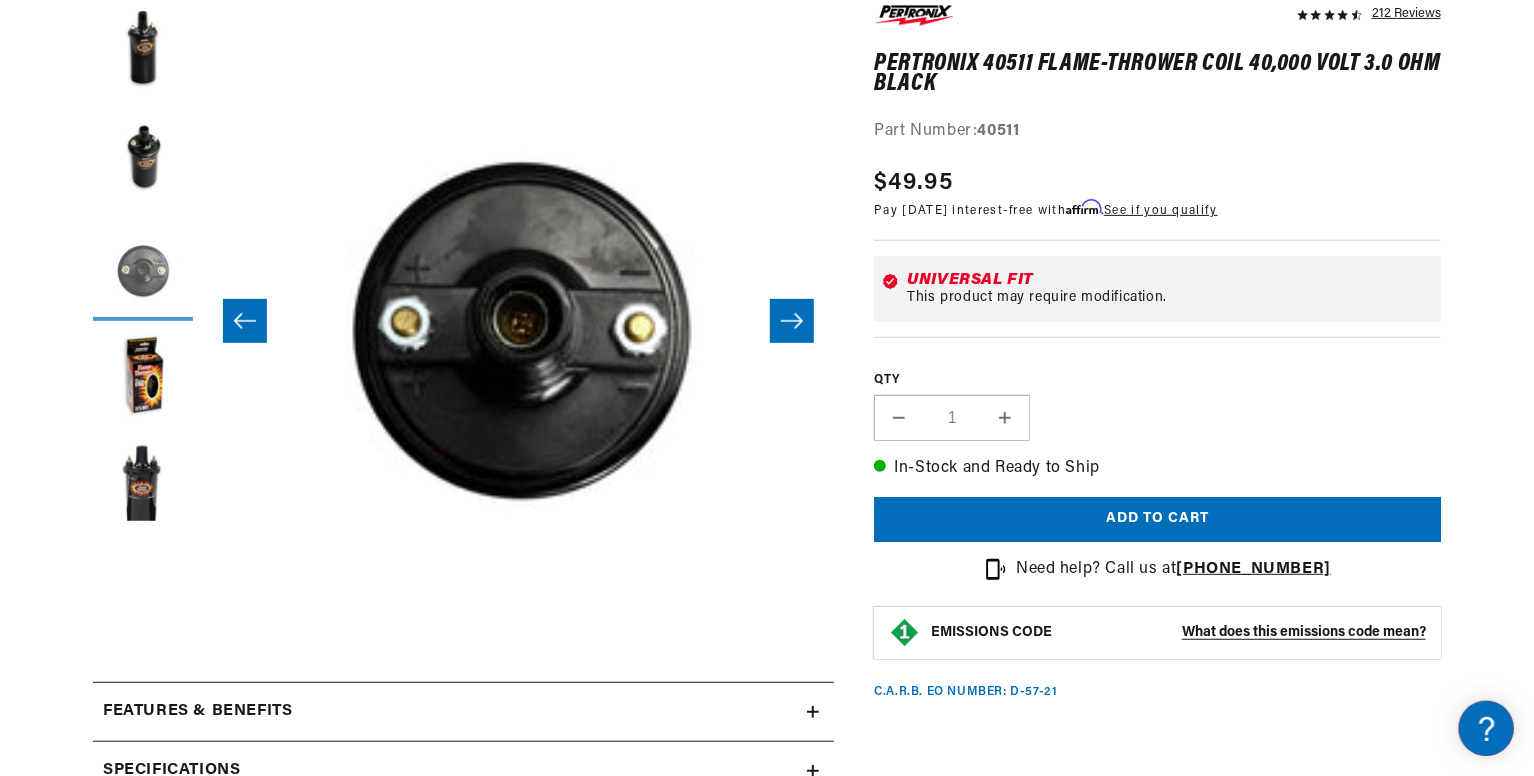 scroll, scrollTop: 0, scrollLeft: 1263, axis: horizontal 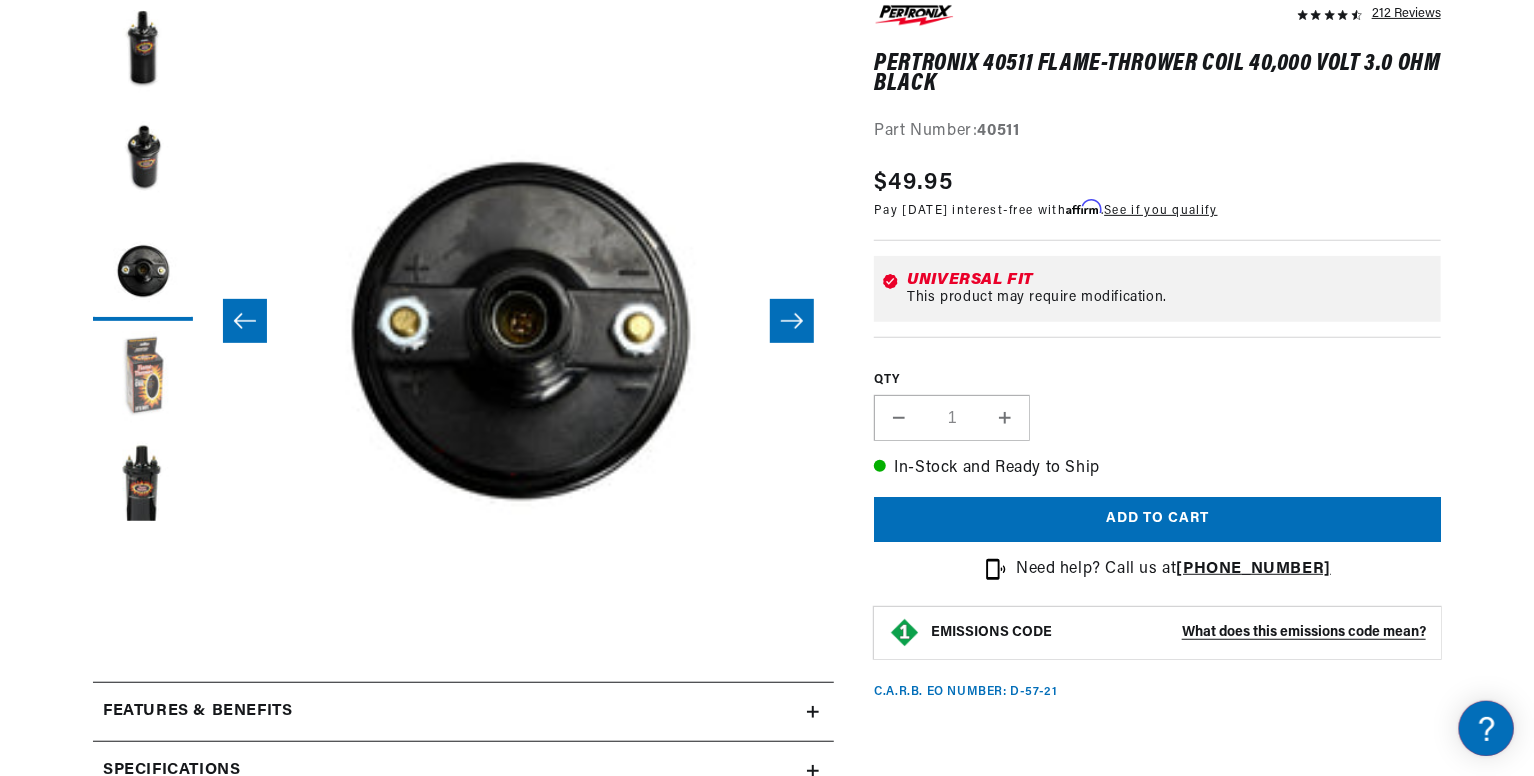 click at bounding box center (143, 381) 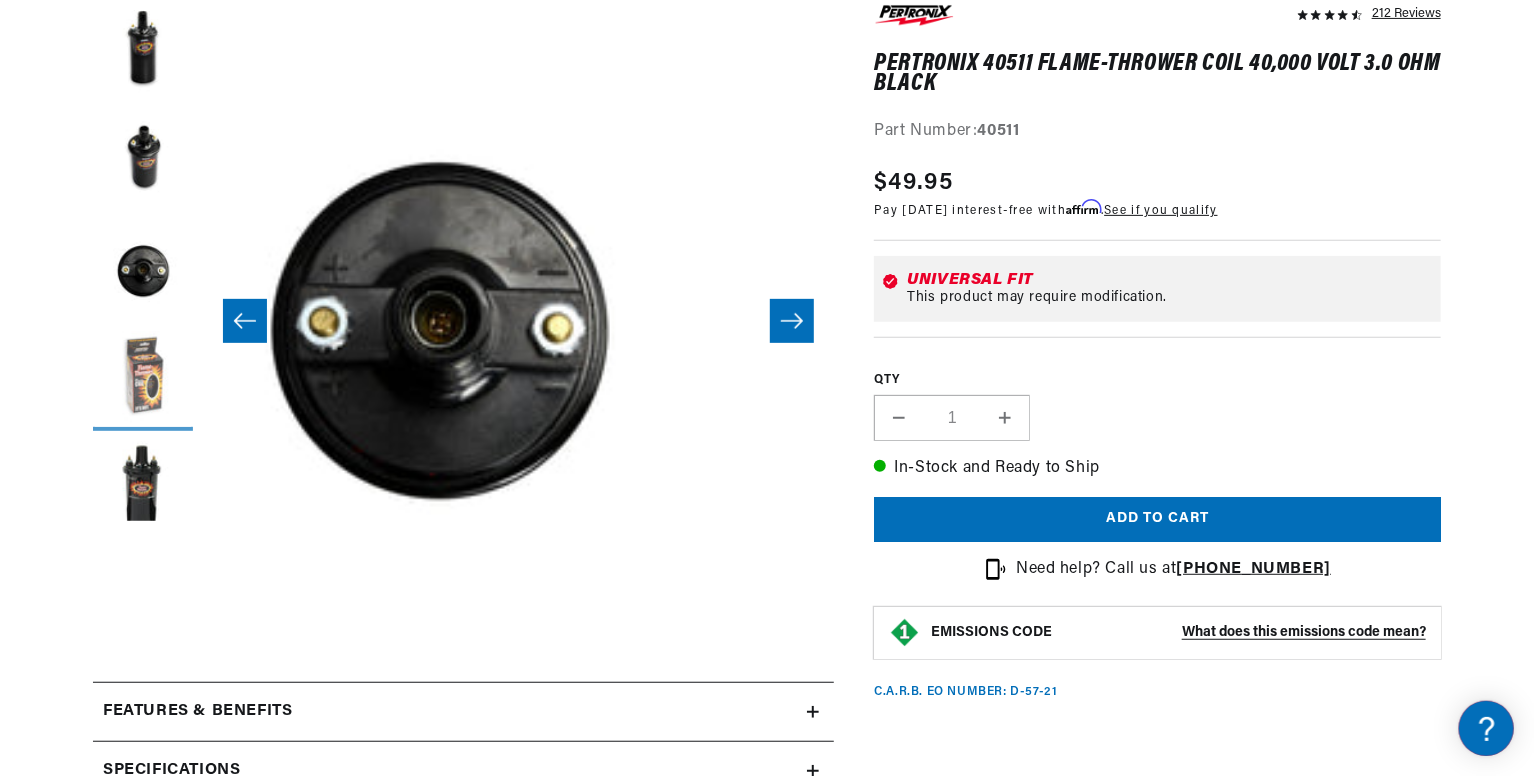scroll, scrollTop: 0, scrollLeft: 1833, axis: horizontal 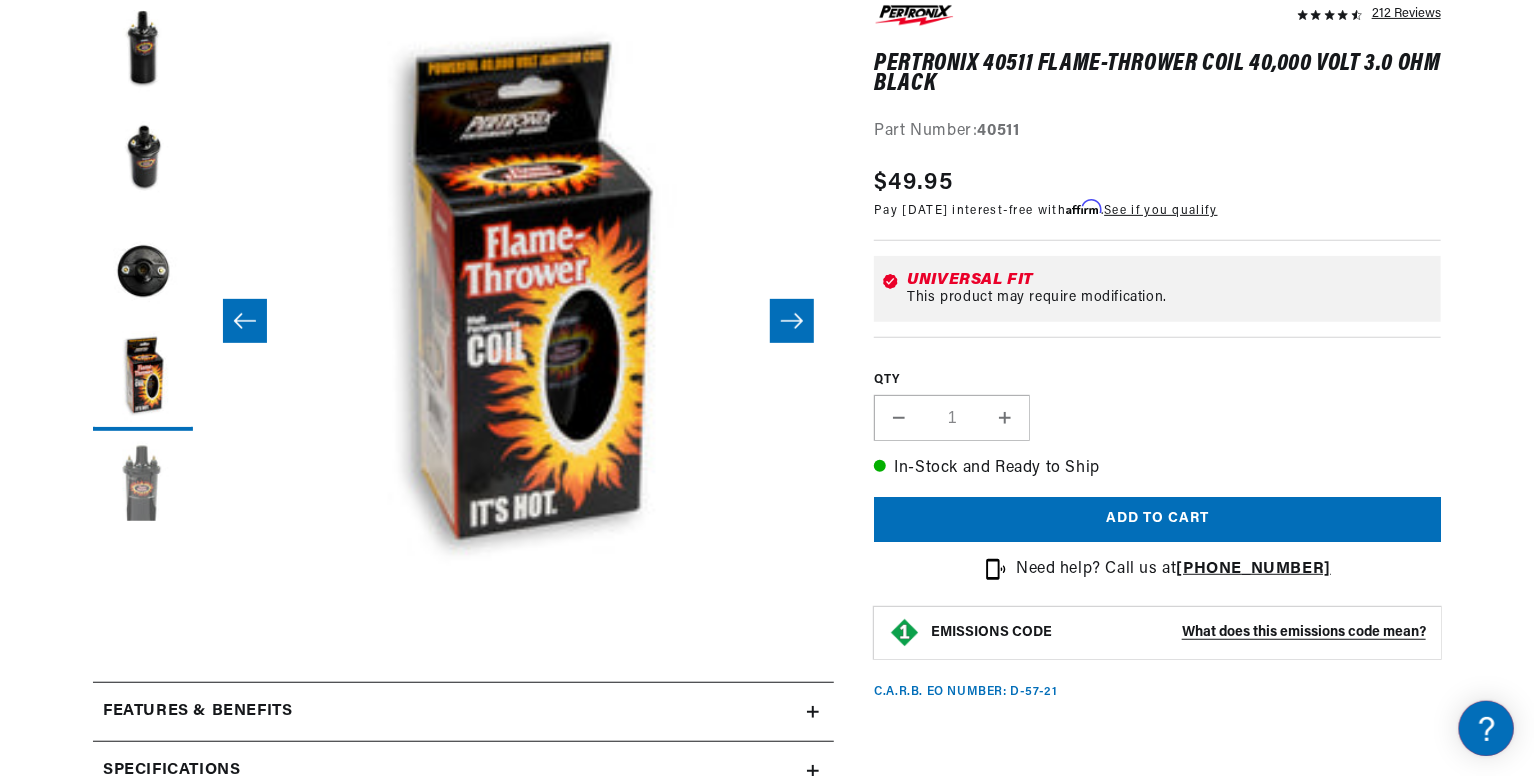 click at bounding box center [143, 491] 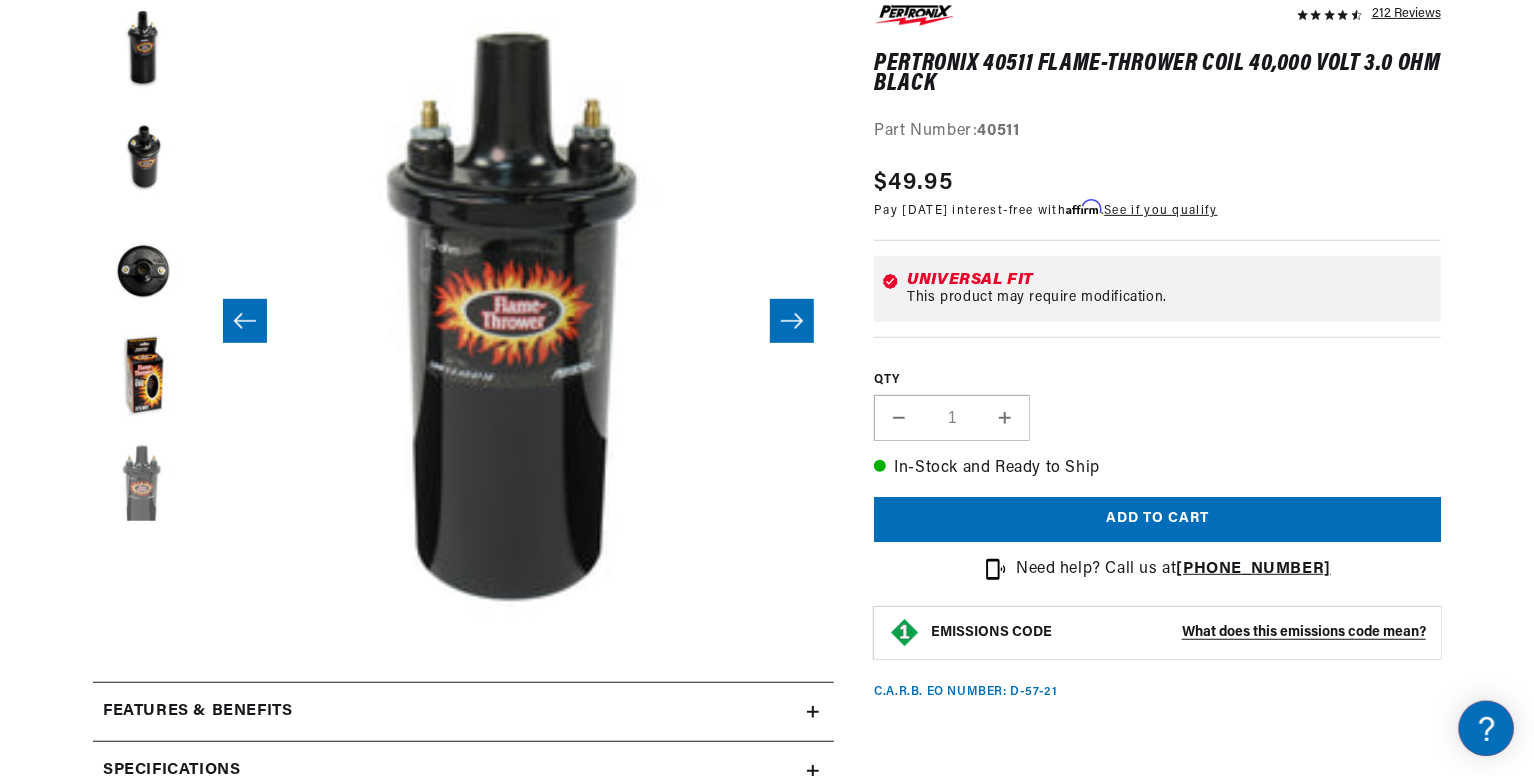 scroll, scrollTop: 0, scrollLeft: 2525, axis: horizontal 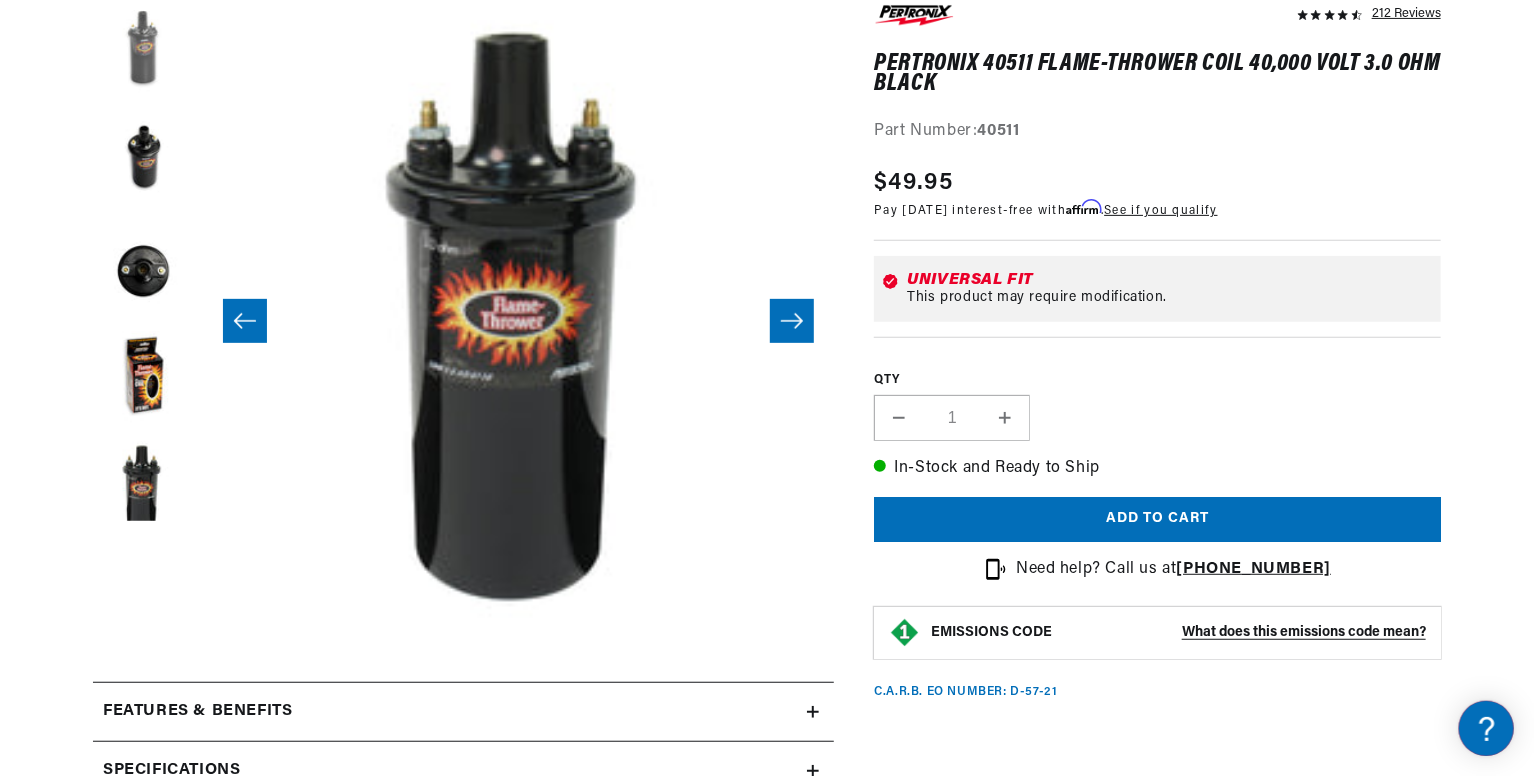 click at bounding box center (143, 51) 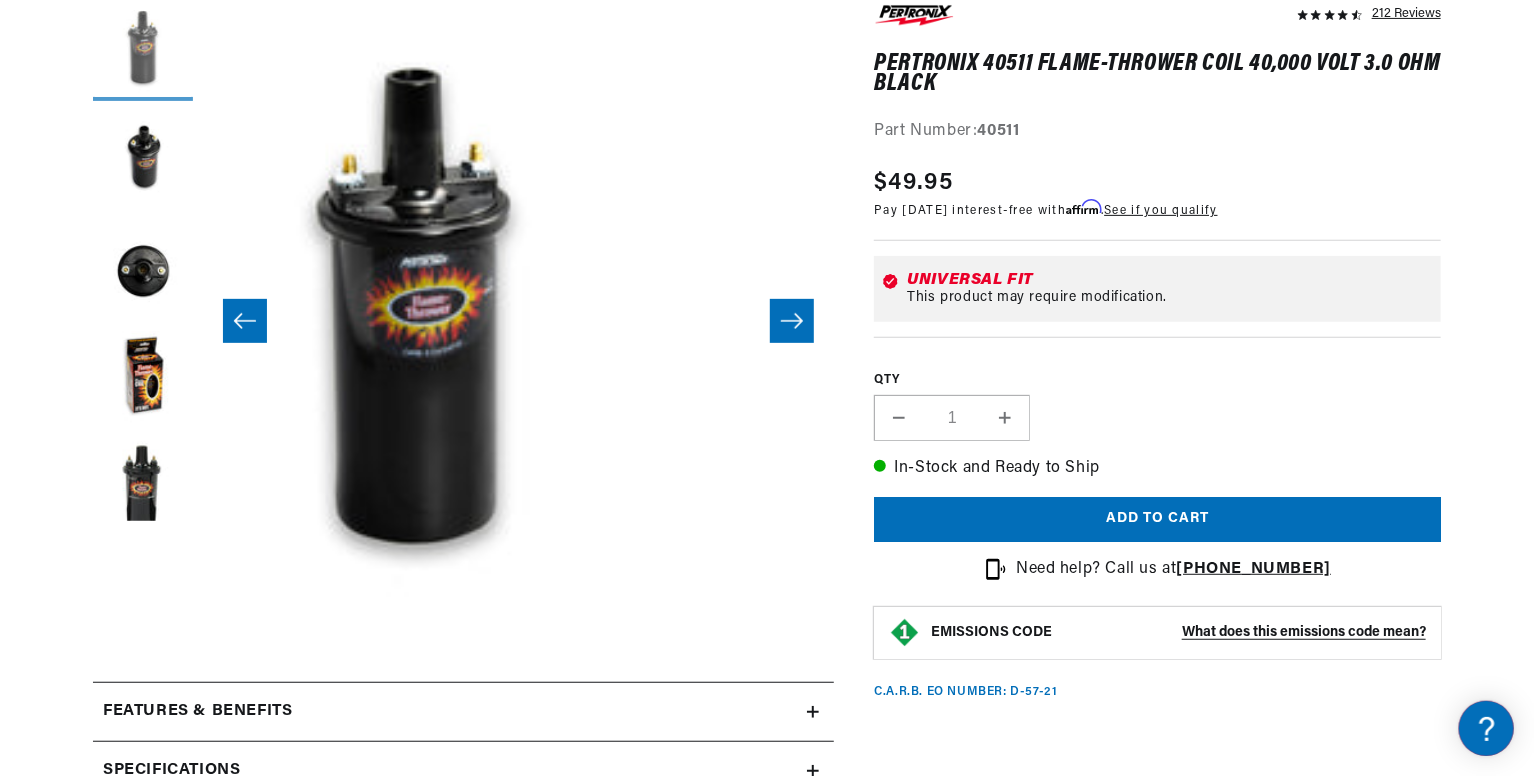 scroll, scrollTop: 0, scrollLeft: 0, axis: both 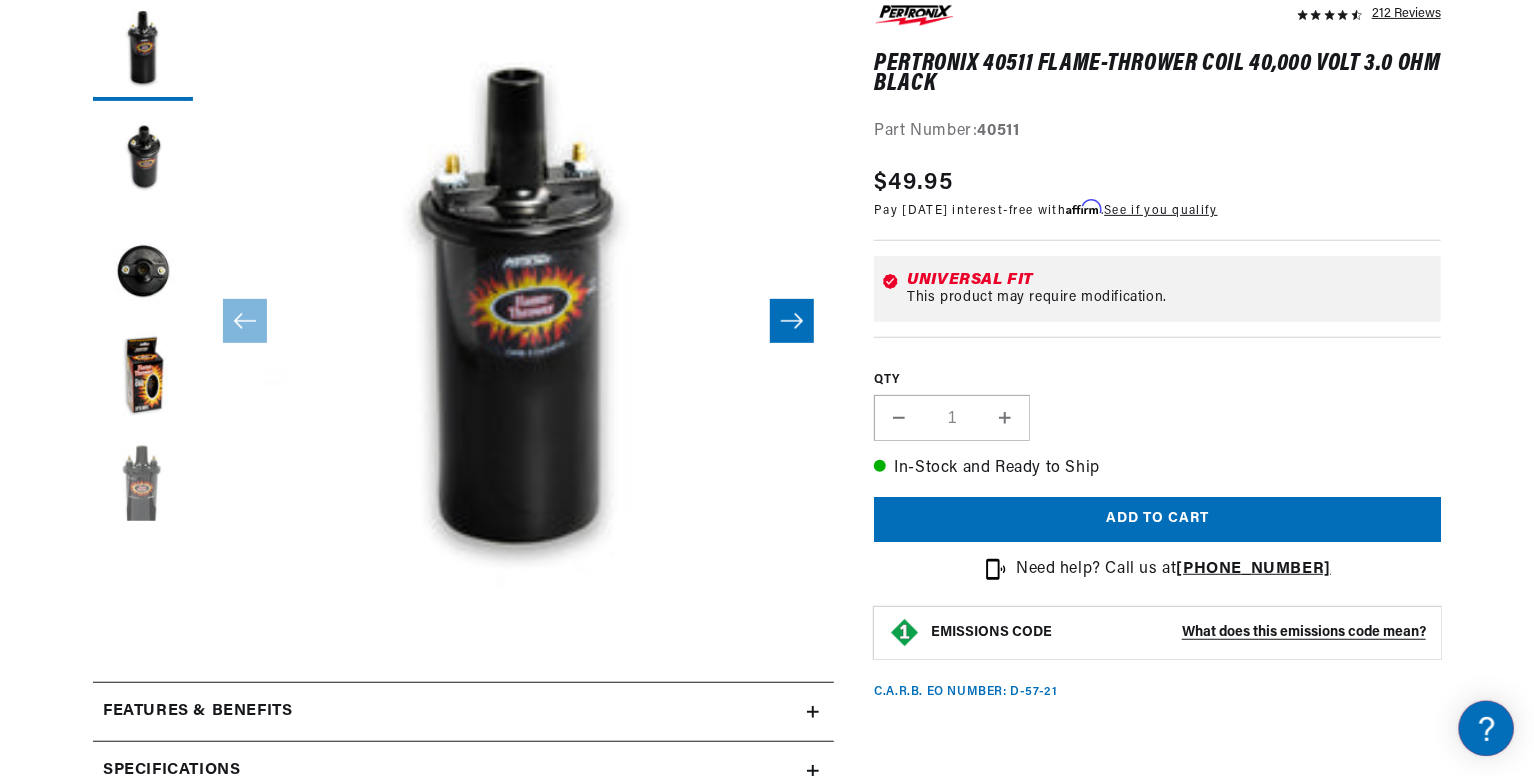click at bounding box center [143, 491] 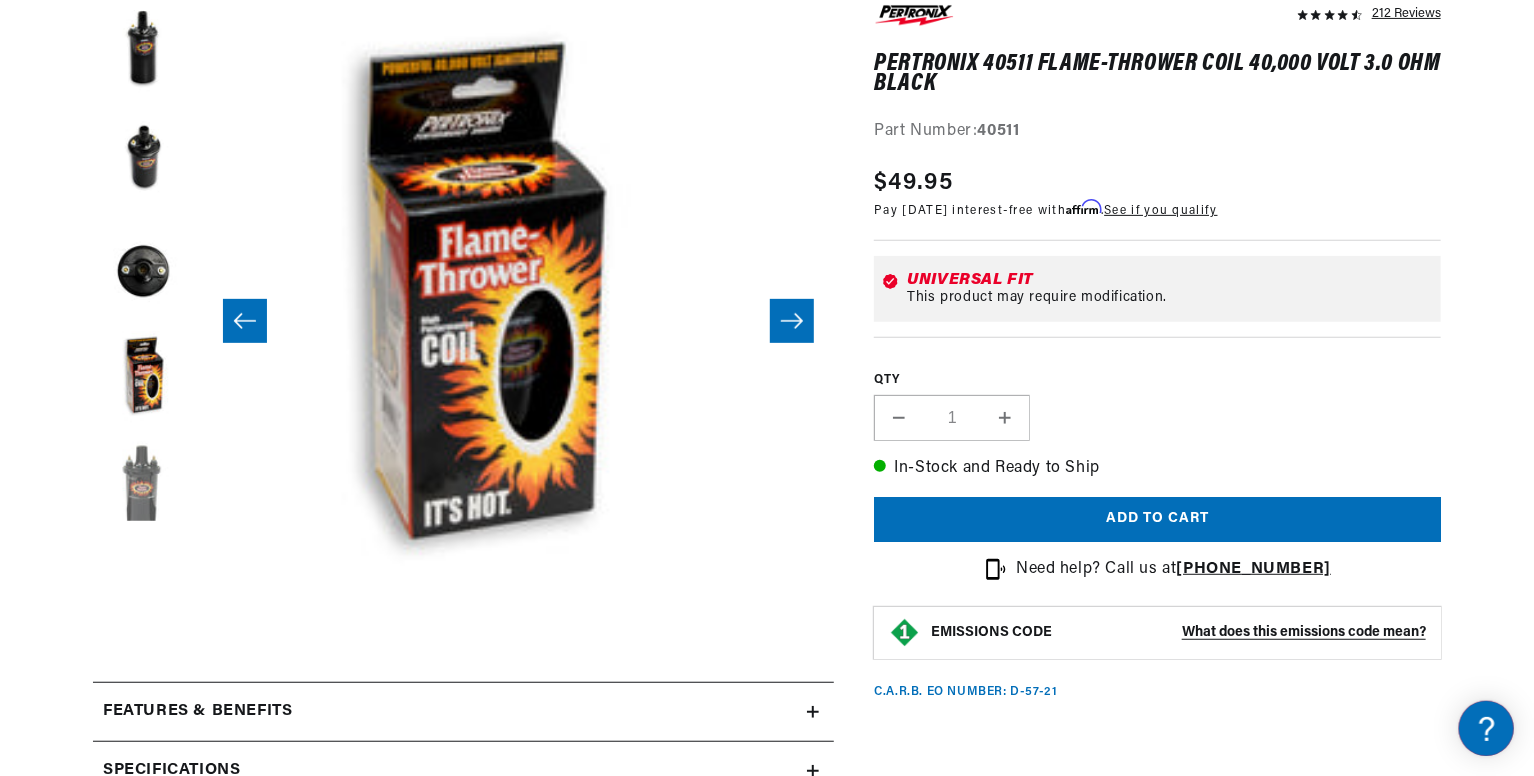 scroll, scrollTop: 0, scrollLeft: 2525, axis: horizontal 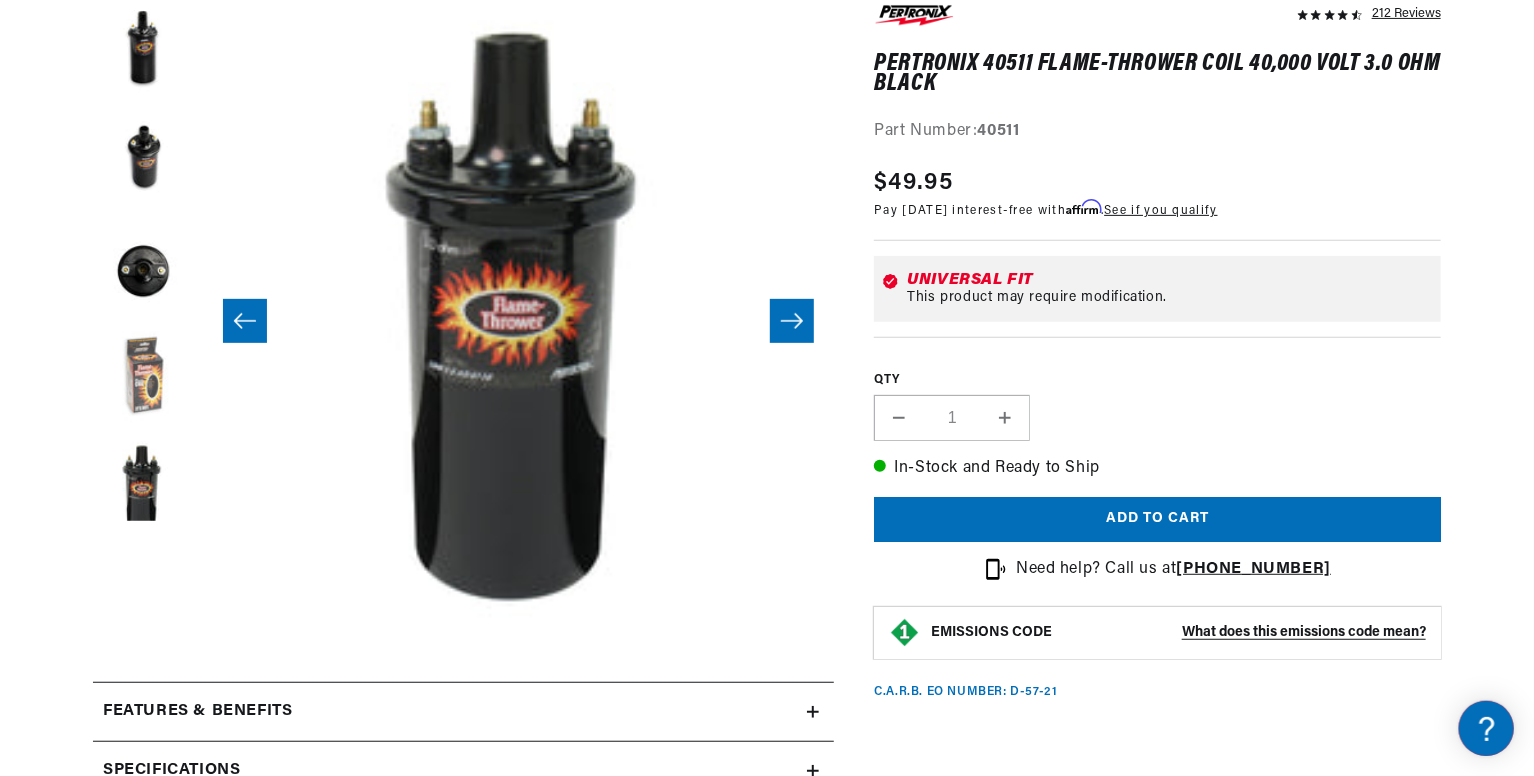 click at bounding box center (143, 381) 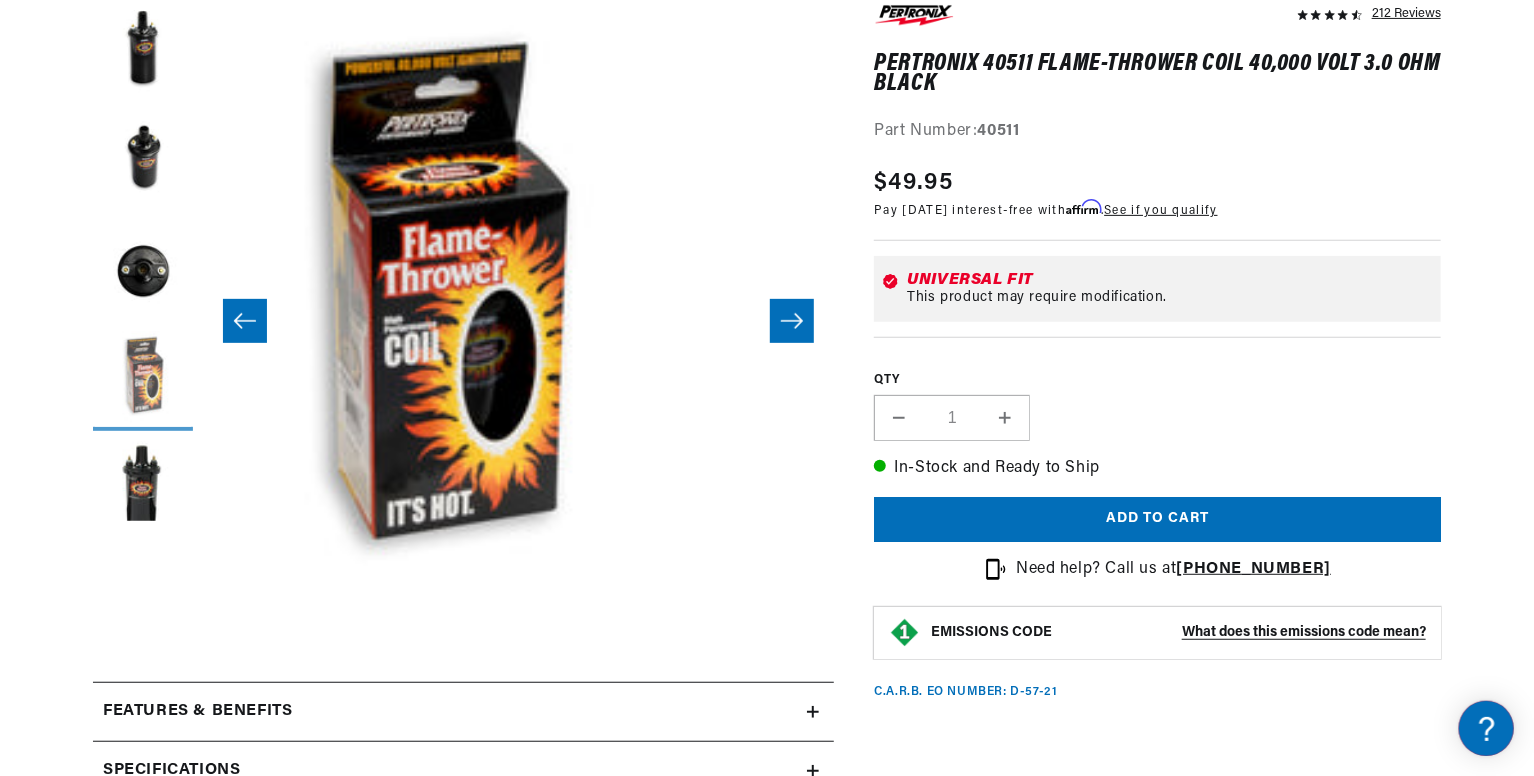 scroll, scrollTop: 0, scrollLeft: 1894, axis: horizontal 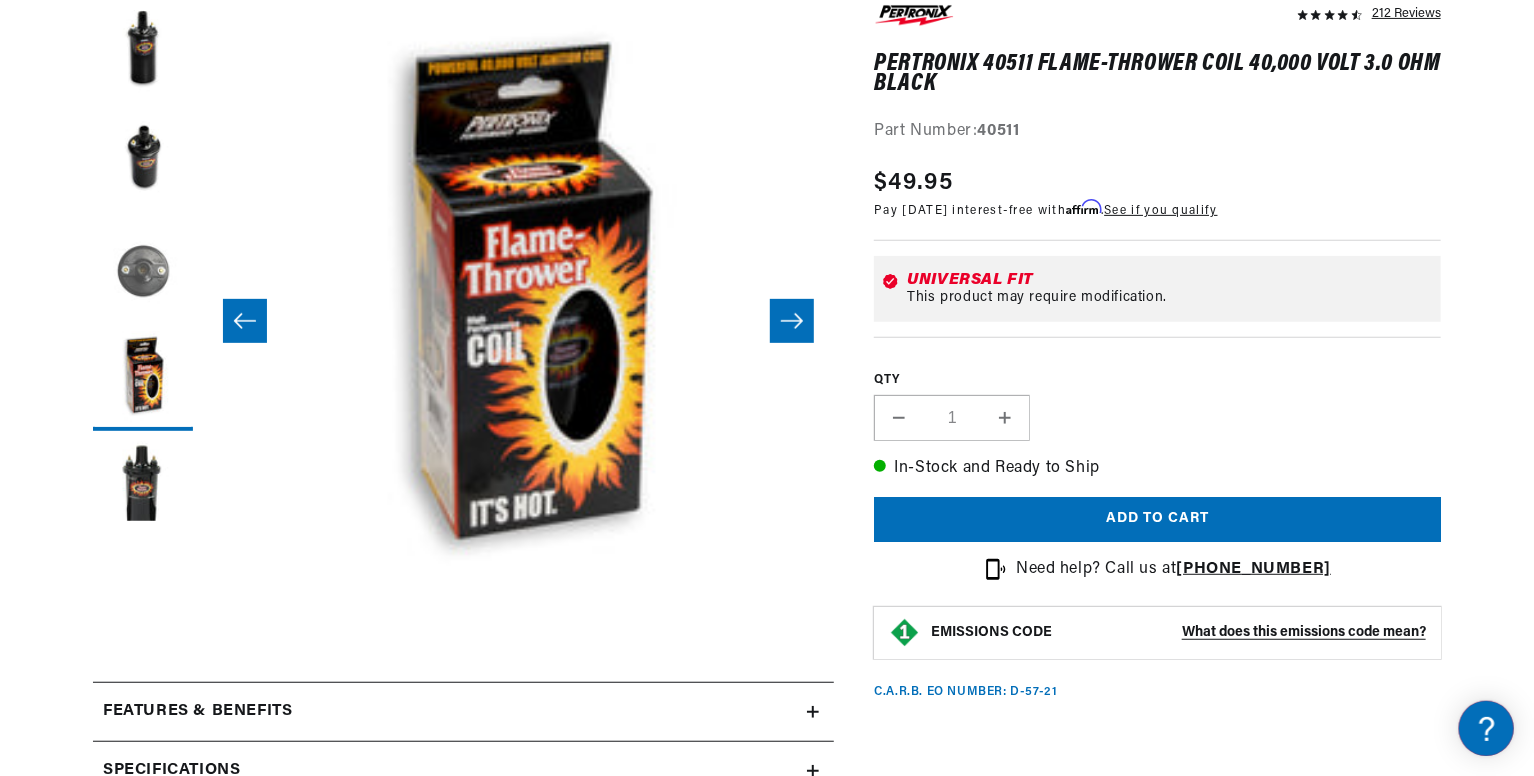 click at bounding box center (143, 271) 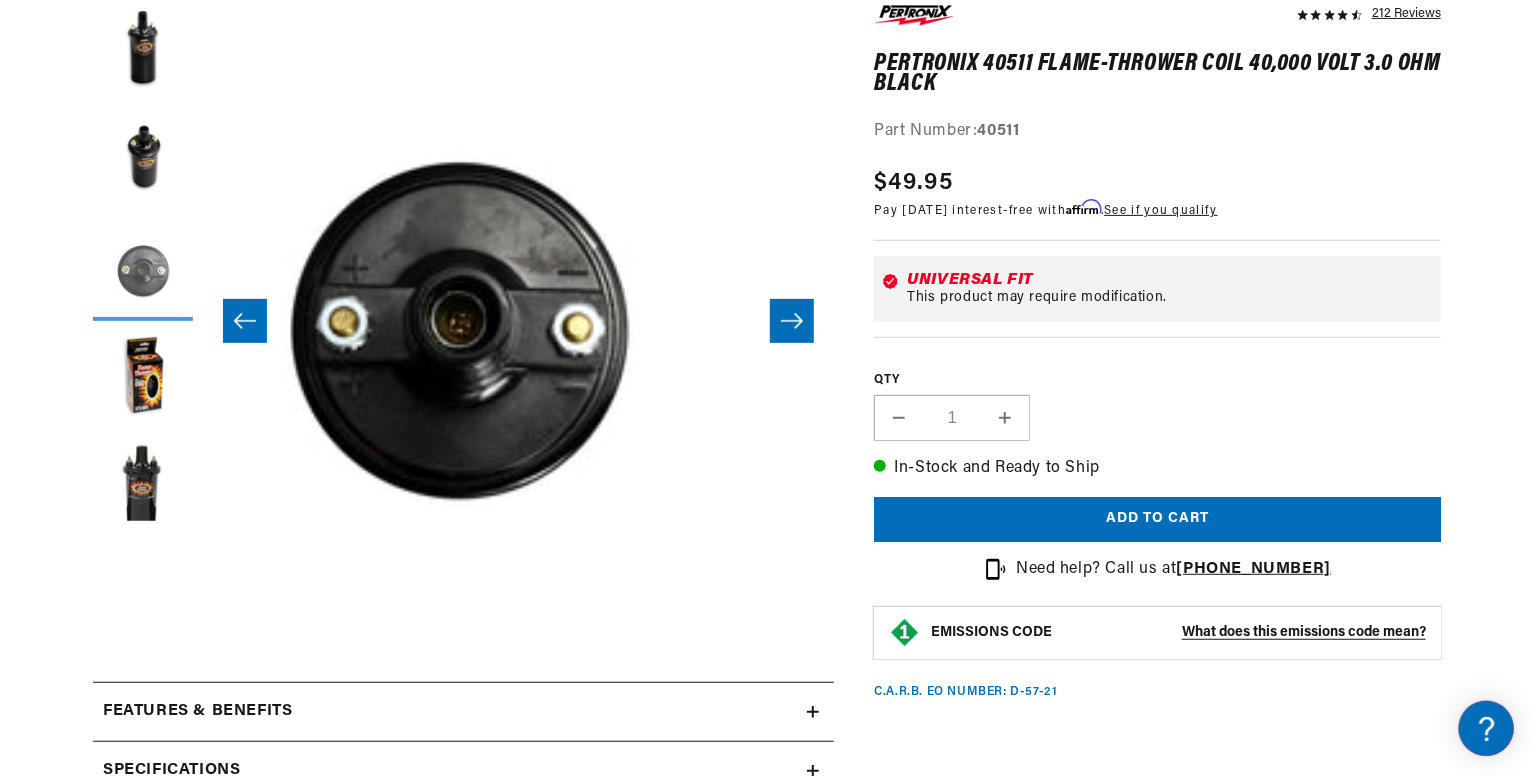 scroll, scrollTop: 0, scrollLeft: 1263, axis: horizontal 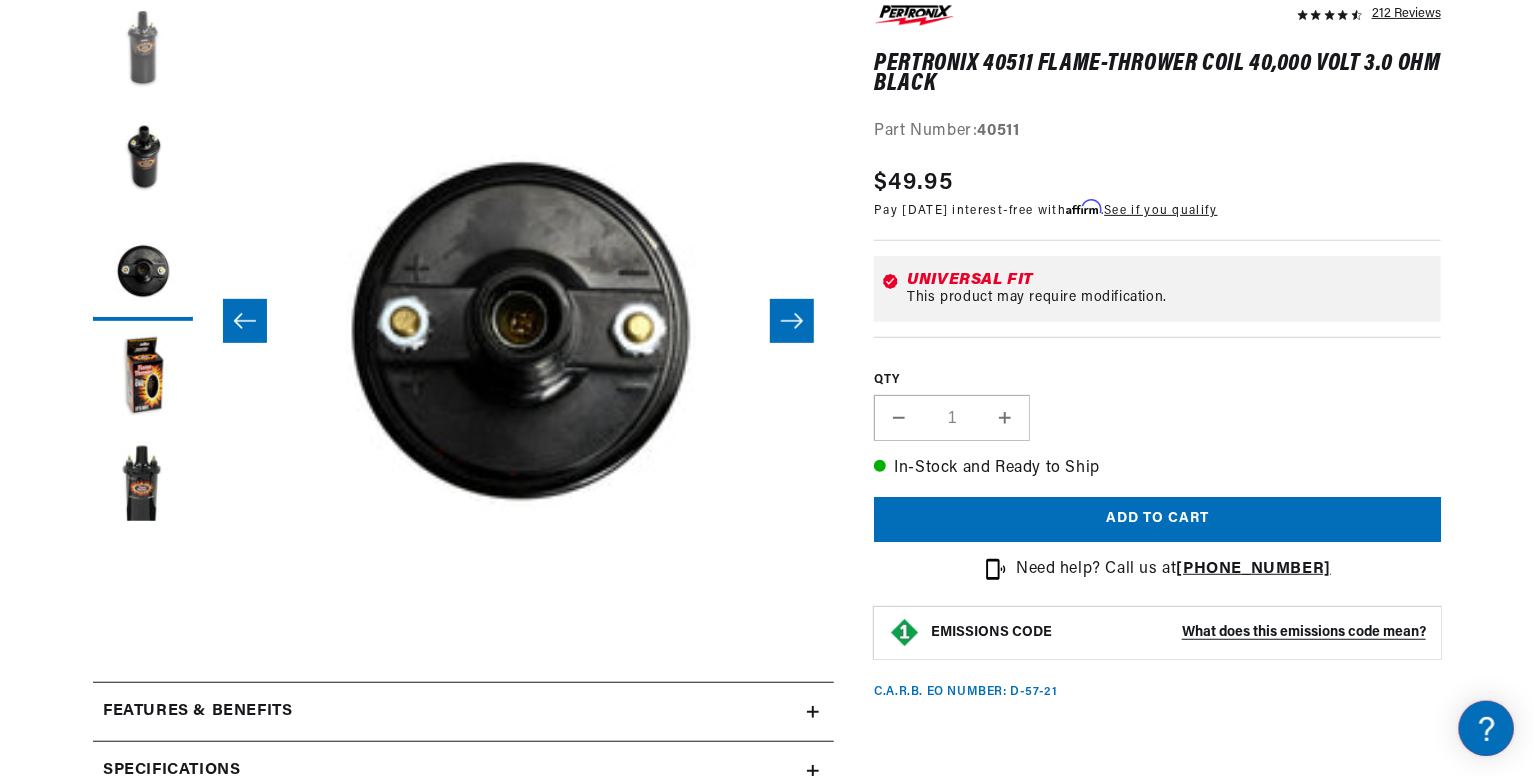click at bounding box center (143, 51) 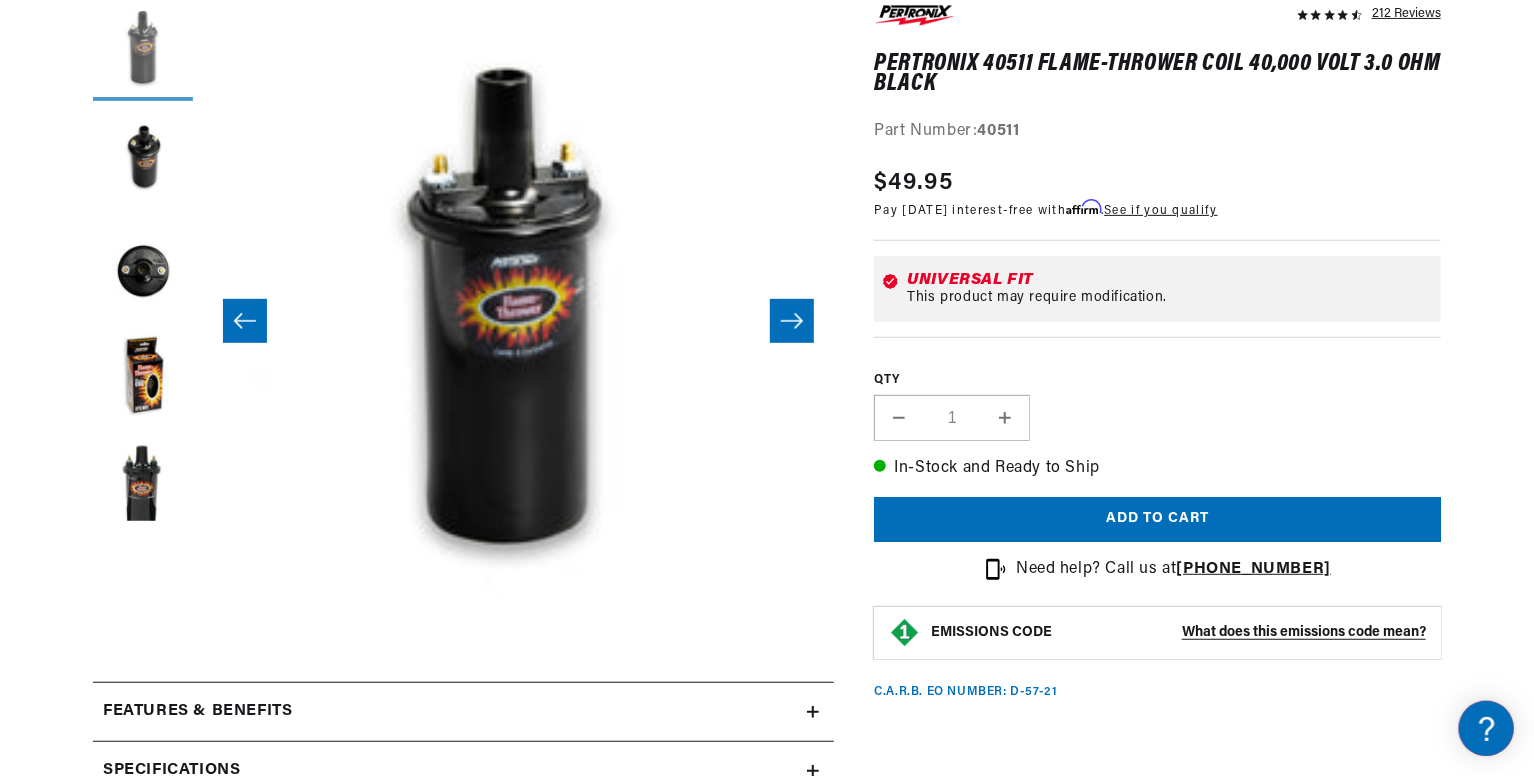 scroll, scrollTop: 0, scrollLeft: 0, axis: both 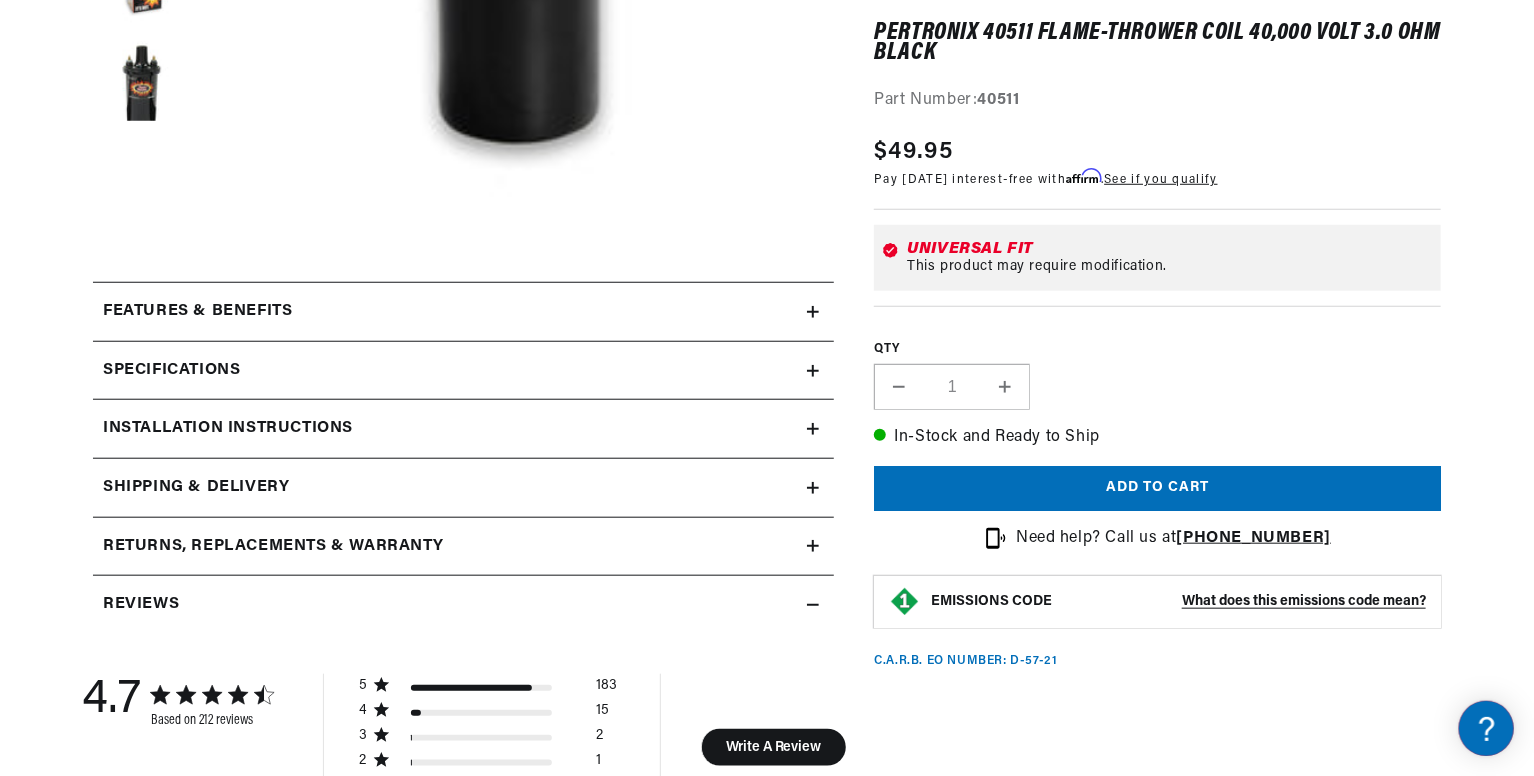 click on "Features & Benefits" at bounding box center [450, 312] 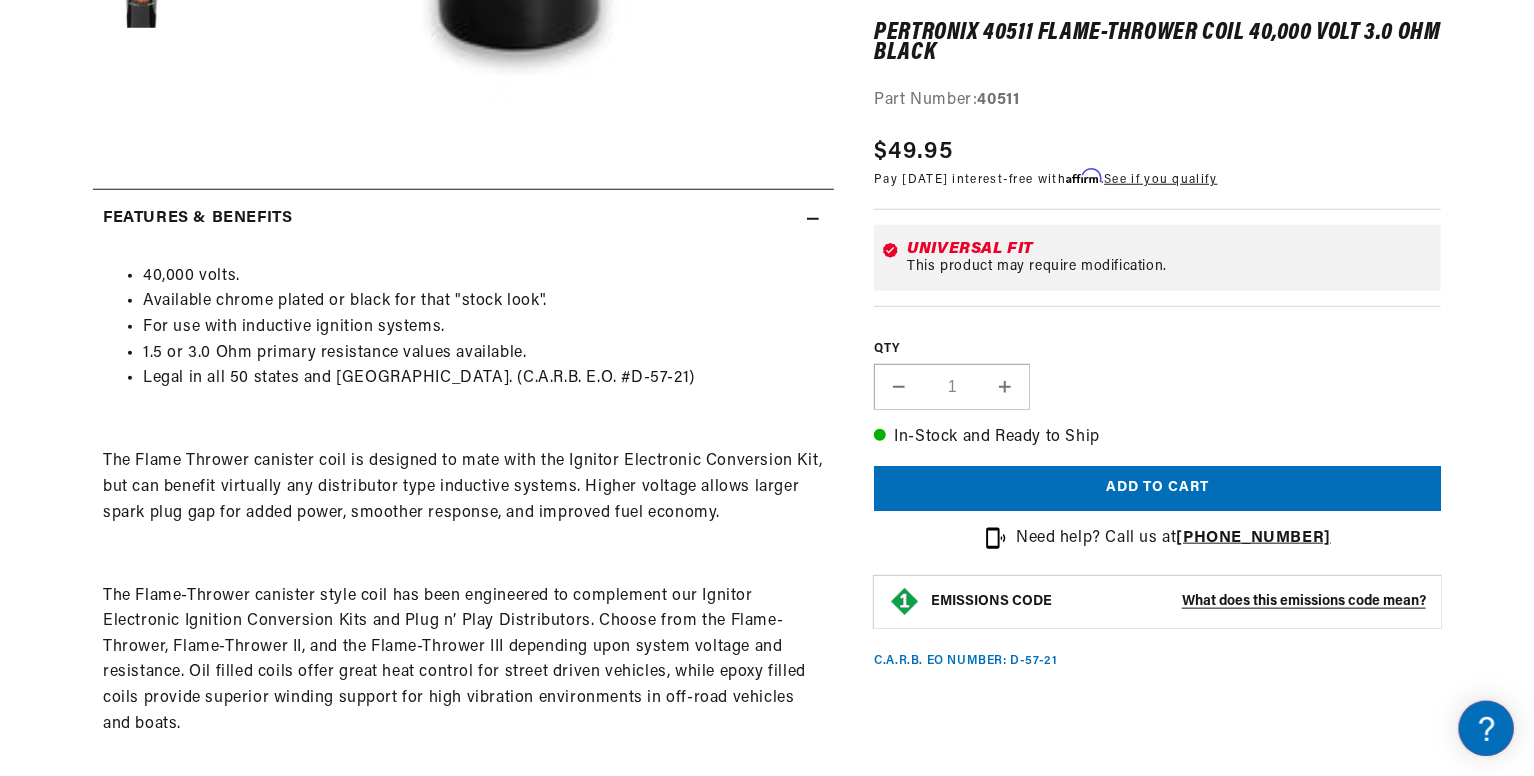 scroll, scrollTop: 900, scrollLeft: 0, axis: vertical 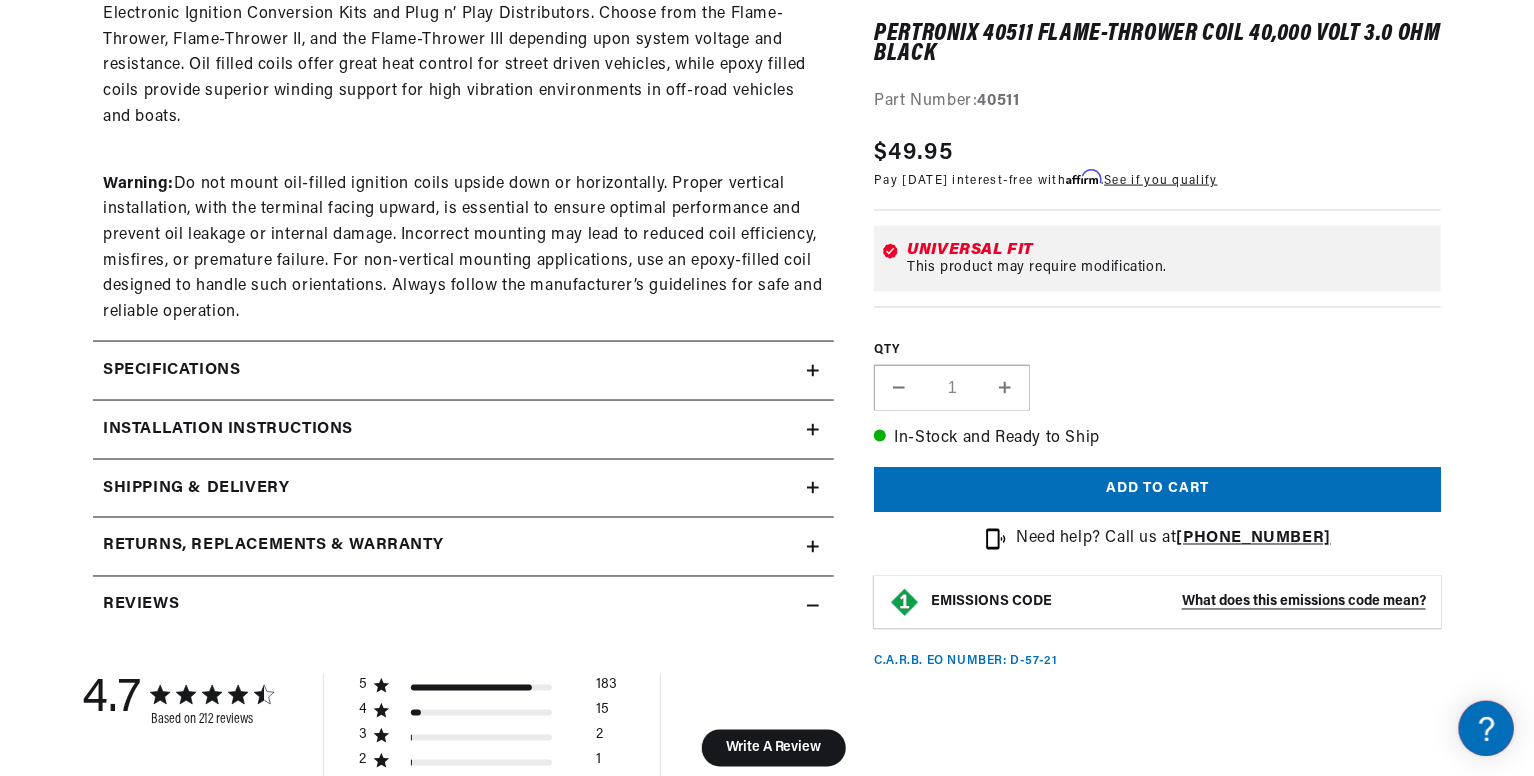 click on "Specifications" at bounding box center [450, -388] 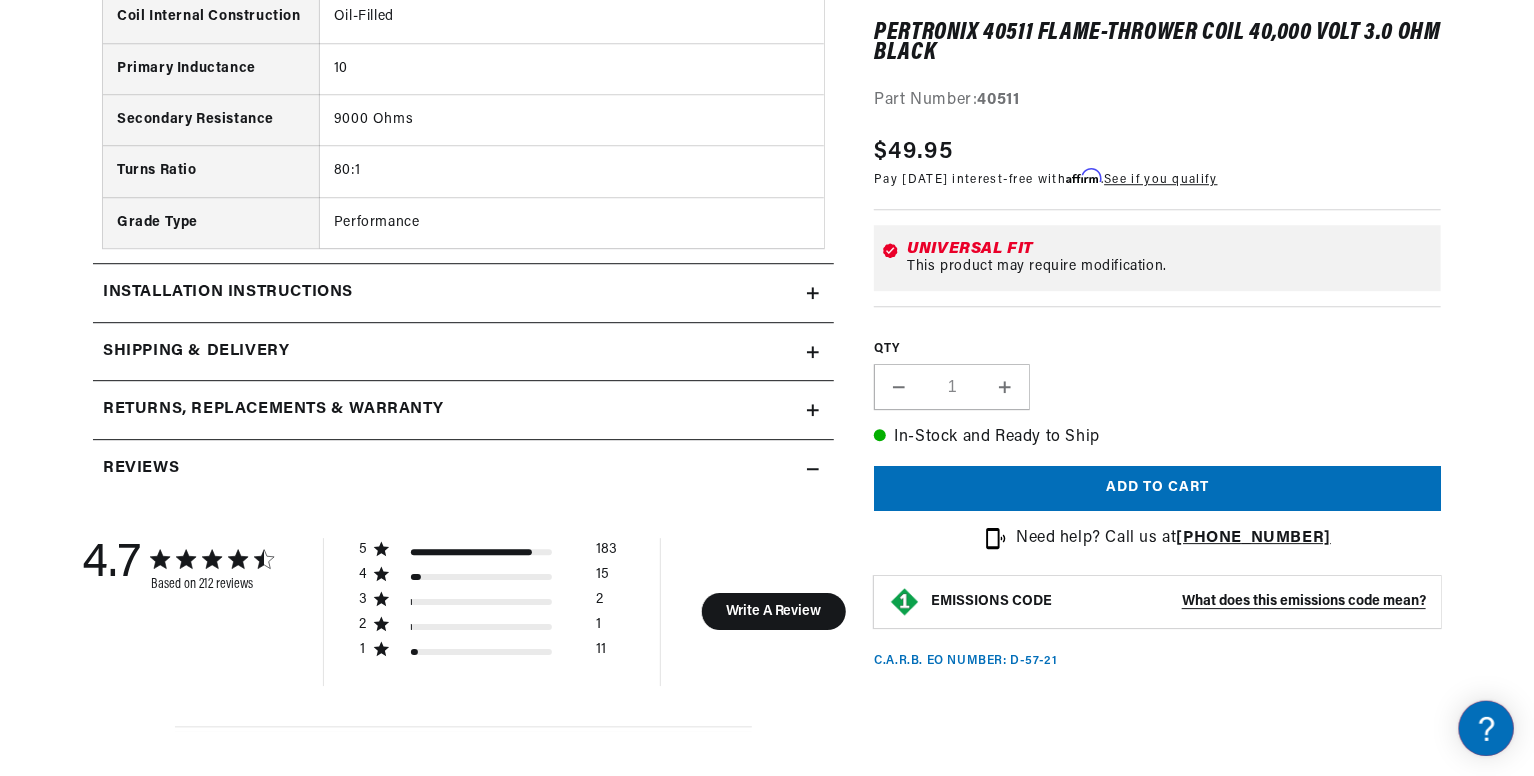click on "Installation instructions" at bounding box center [197, -1788] 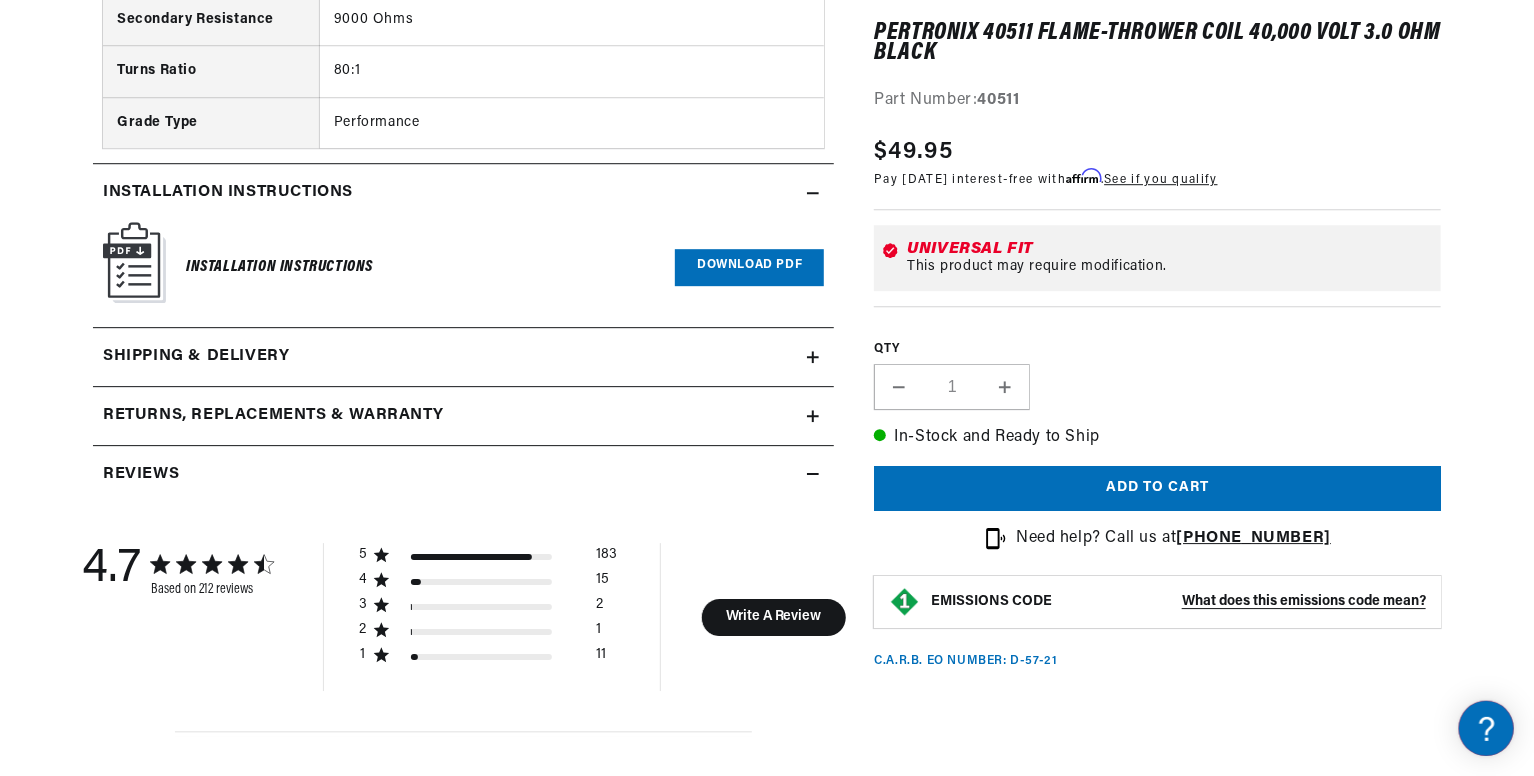 click on "Download PDF" at bounding box center (749, 267) 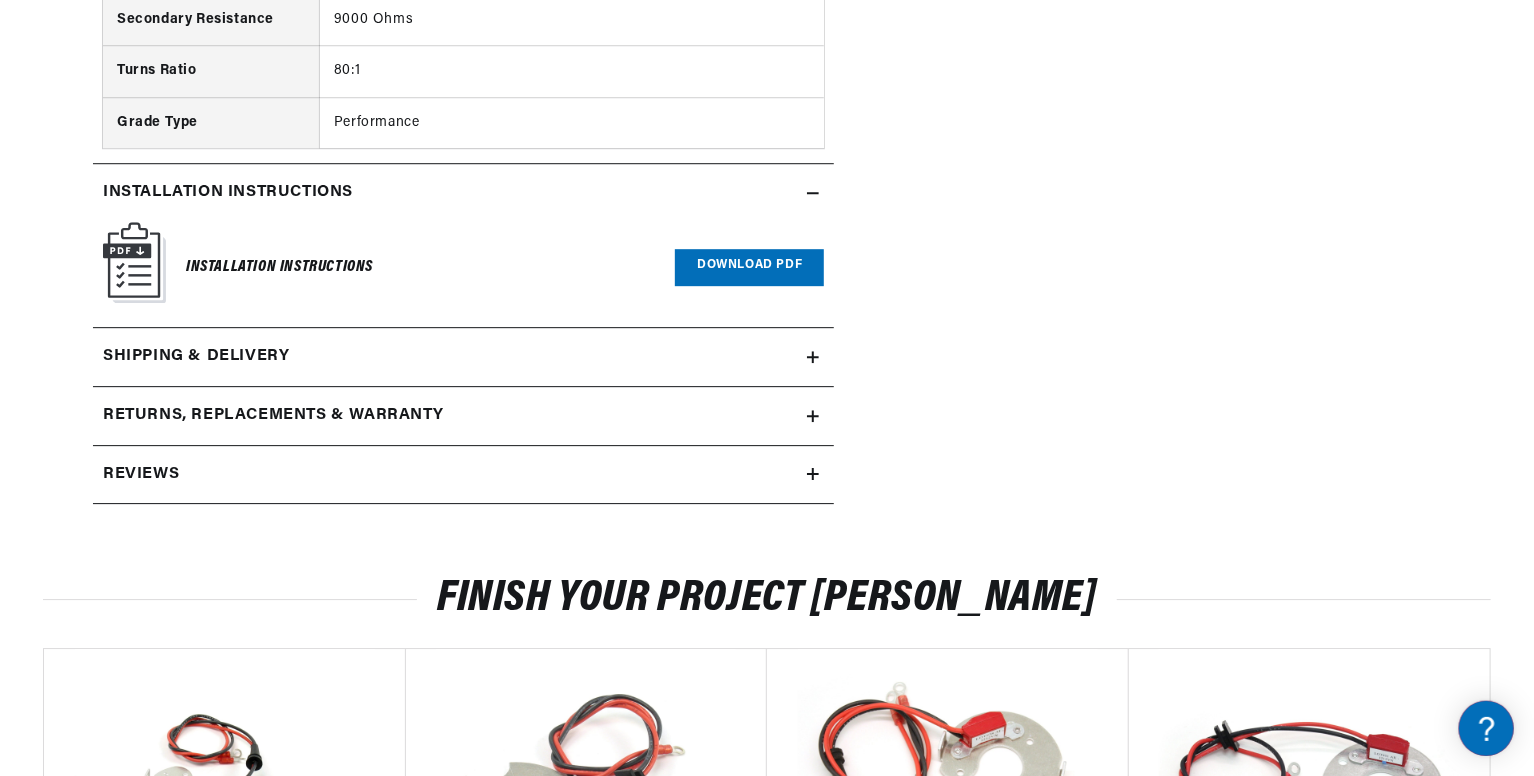click on "Reviews" at bounding box center (450, -1888) 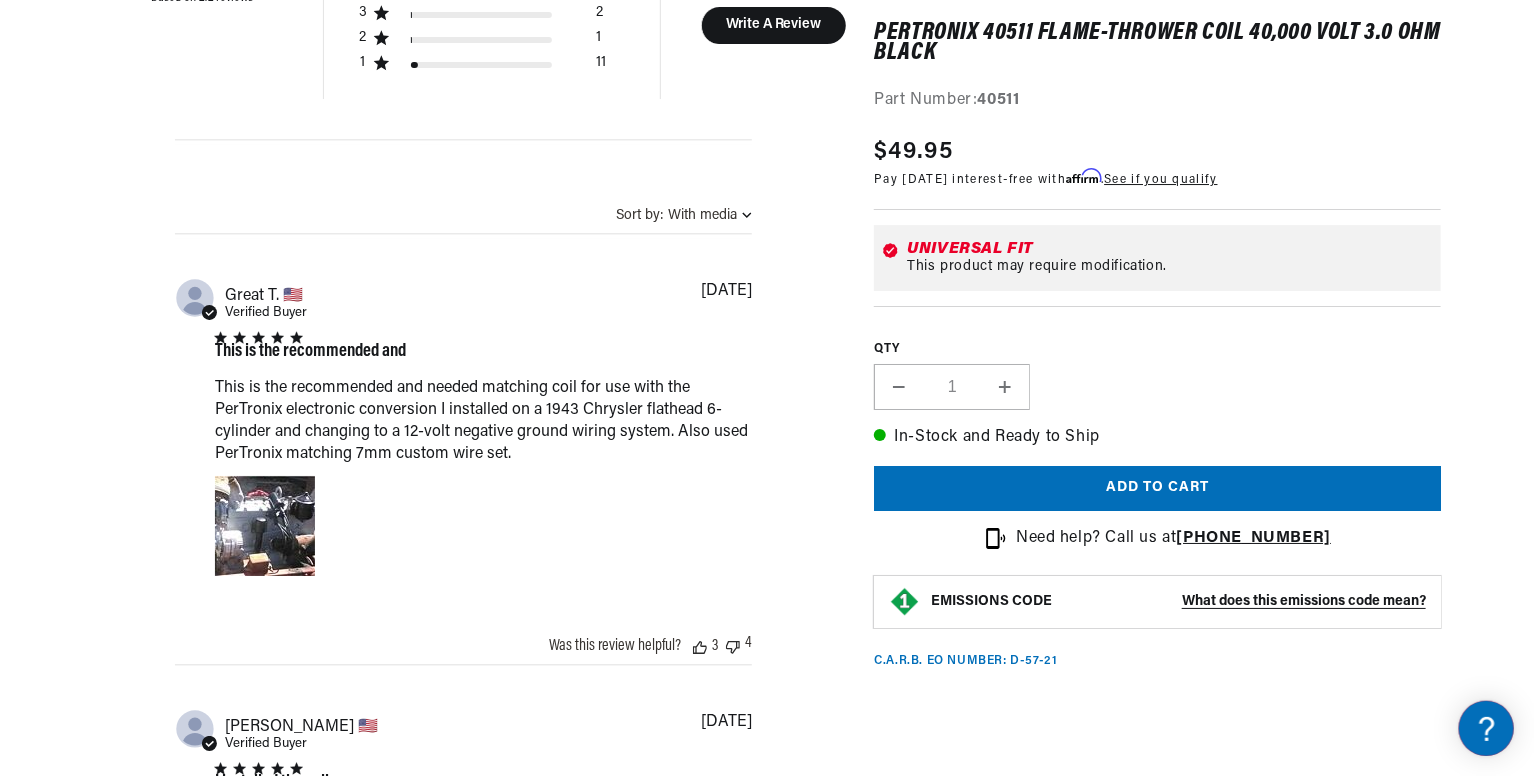 scroll, scrollTop: 3500, scrollLeft: 0, axis: vertical 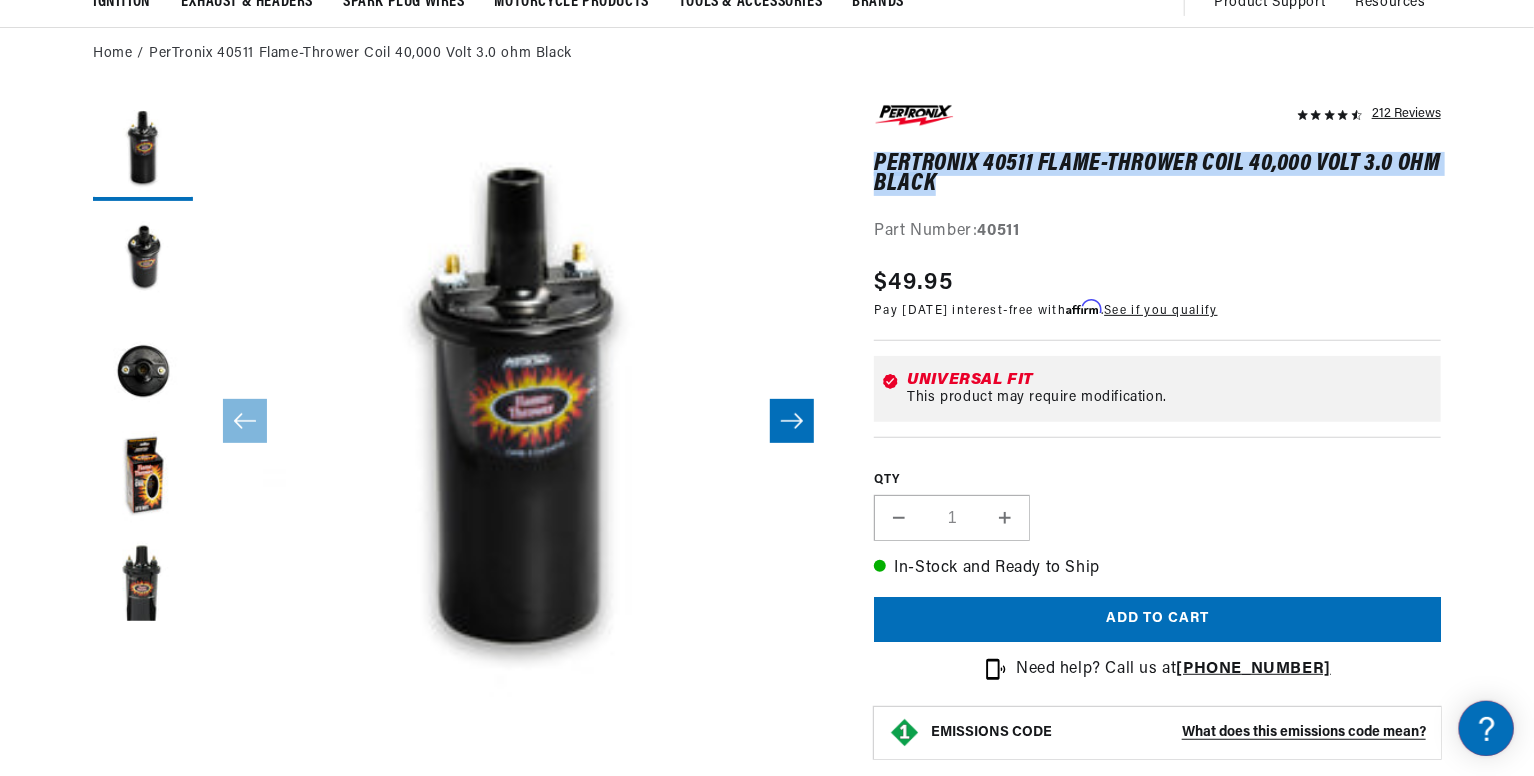 drag, startPoint x: 871, startPoint y: 157, endPoint x: 1033, endPoint y: 185, distance: 164.40195 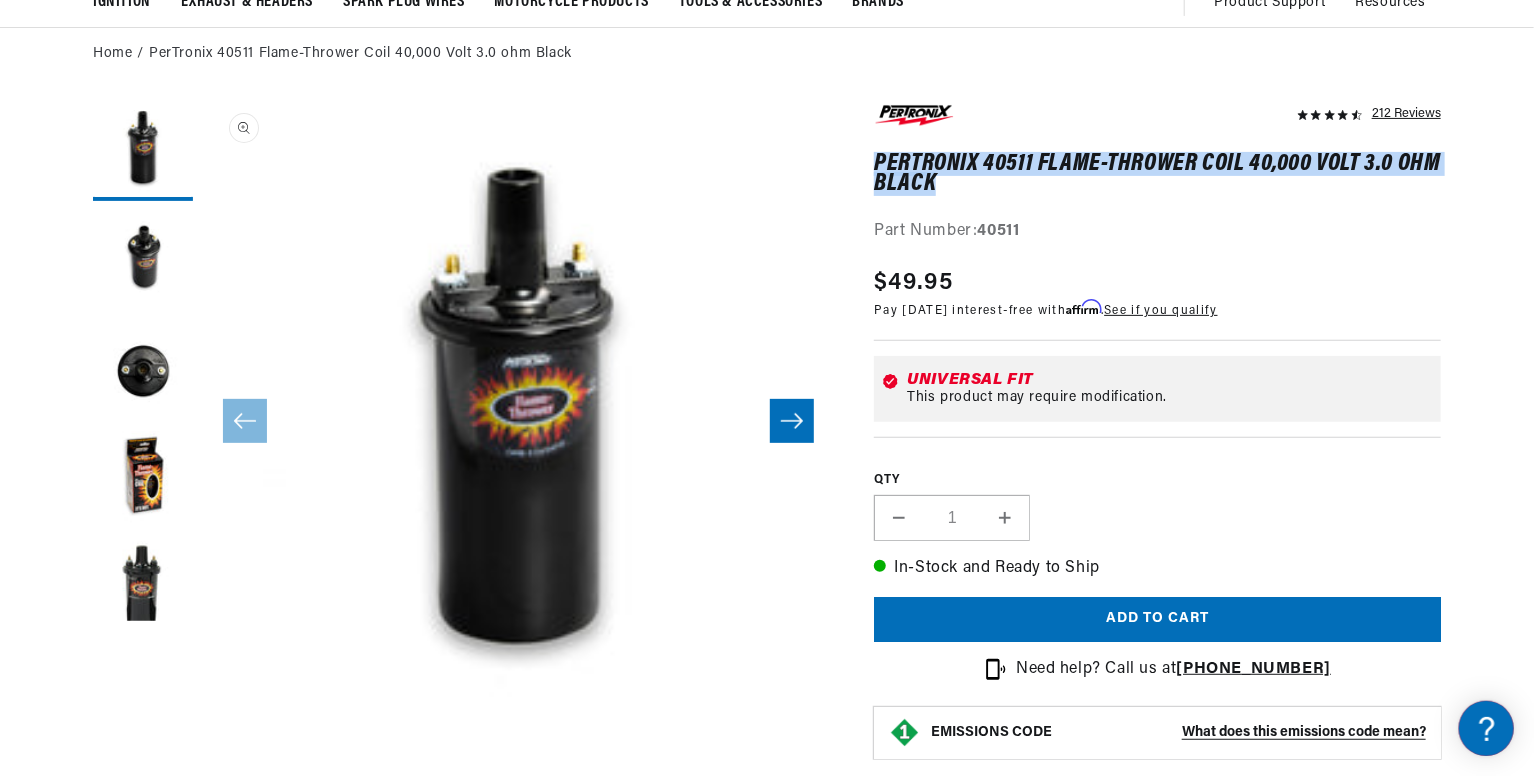 scroll, scrollTop: 0, scrollLeft: 1180, axis: horizontal 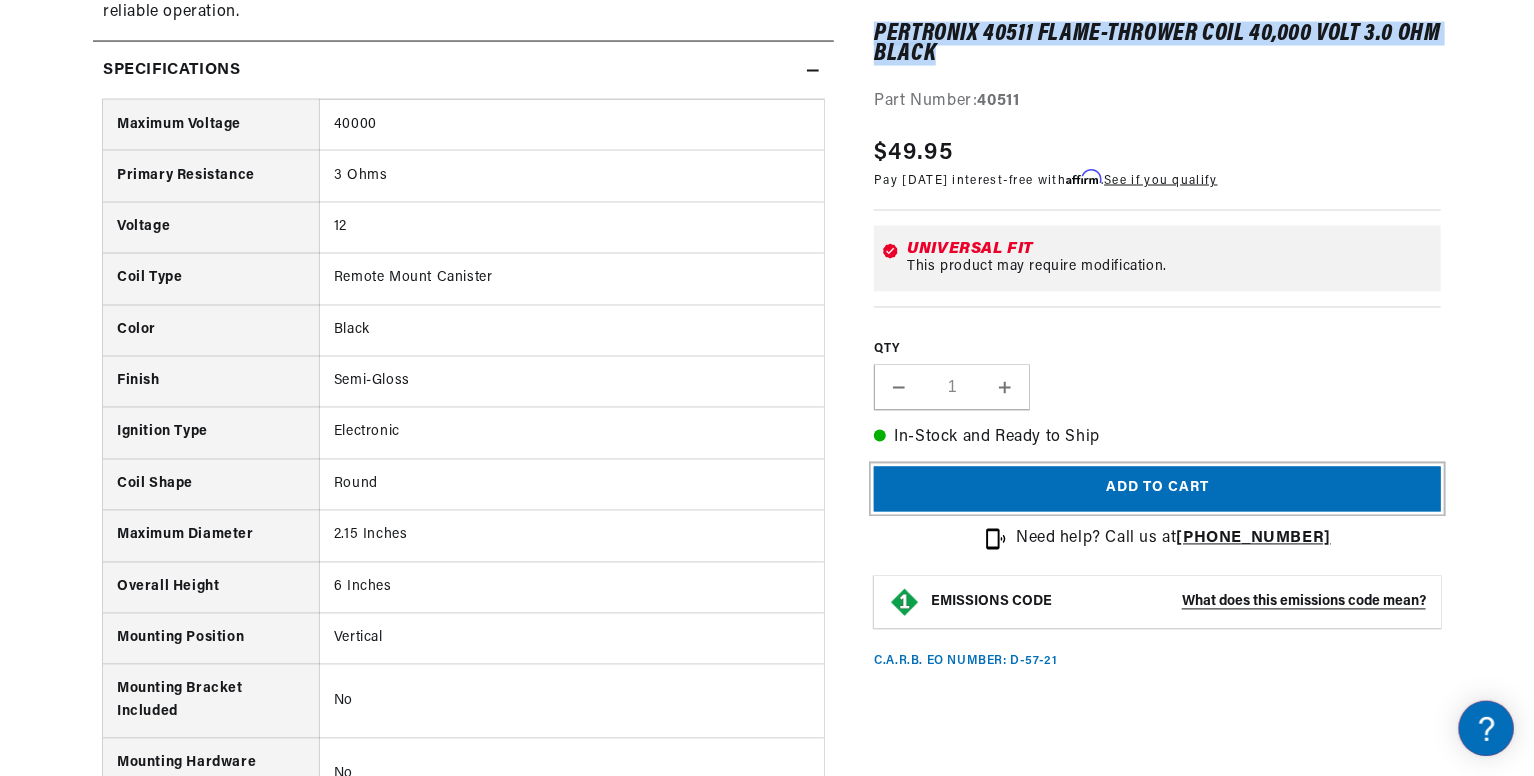 click on "Add to cart" at bounding box center (1157, 488) 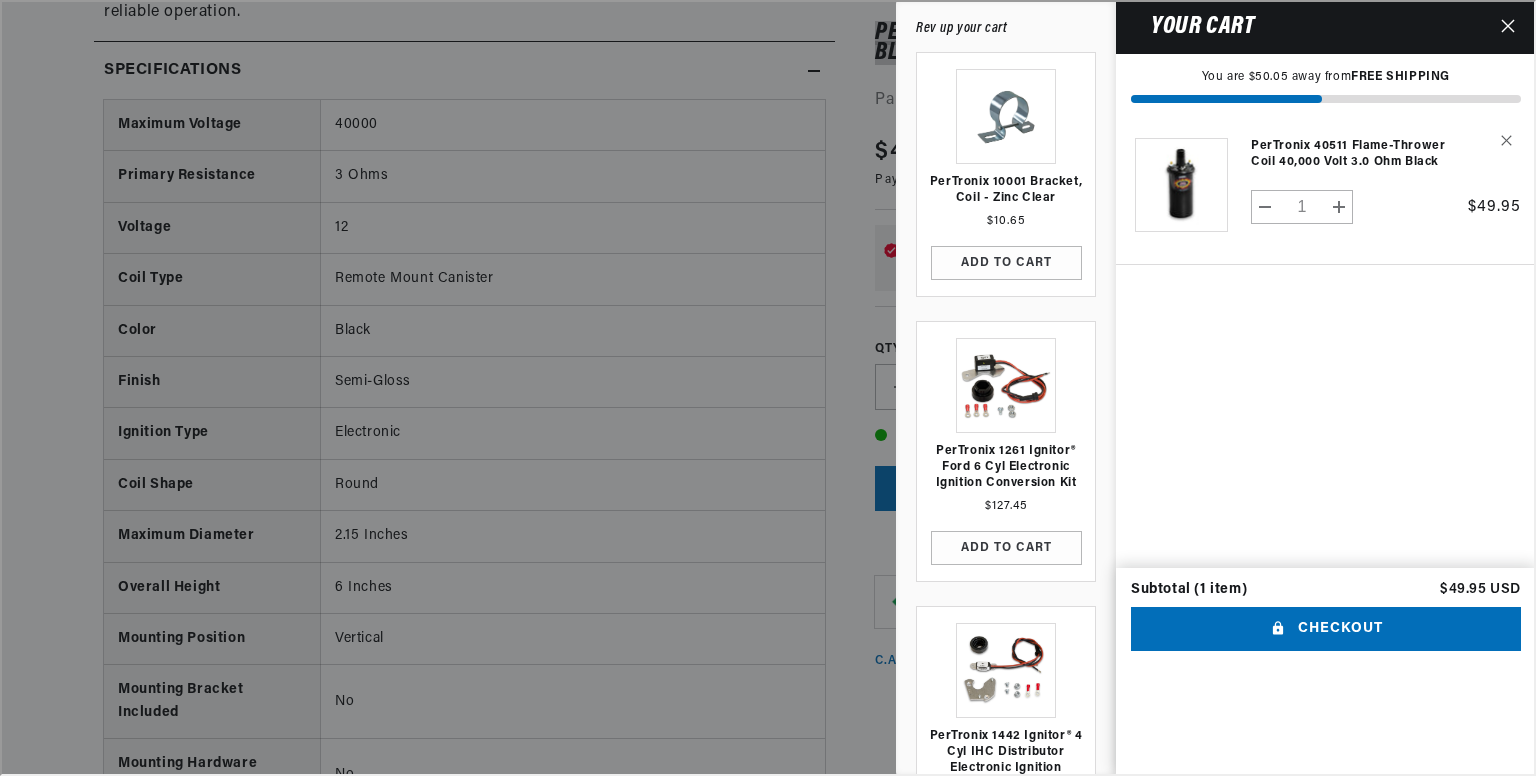 scroll, scrollTop: 0, scrollLeft: 1180, axis: horizontal 